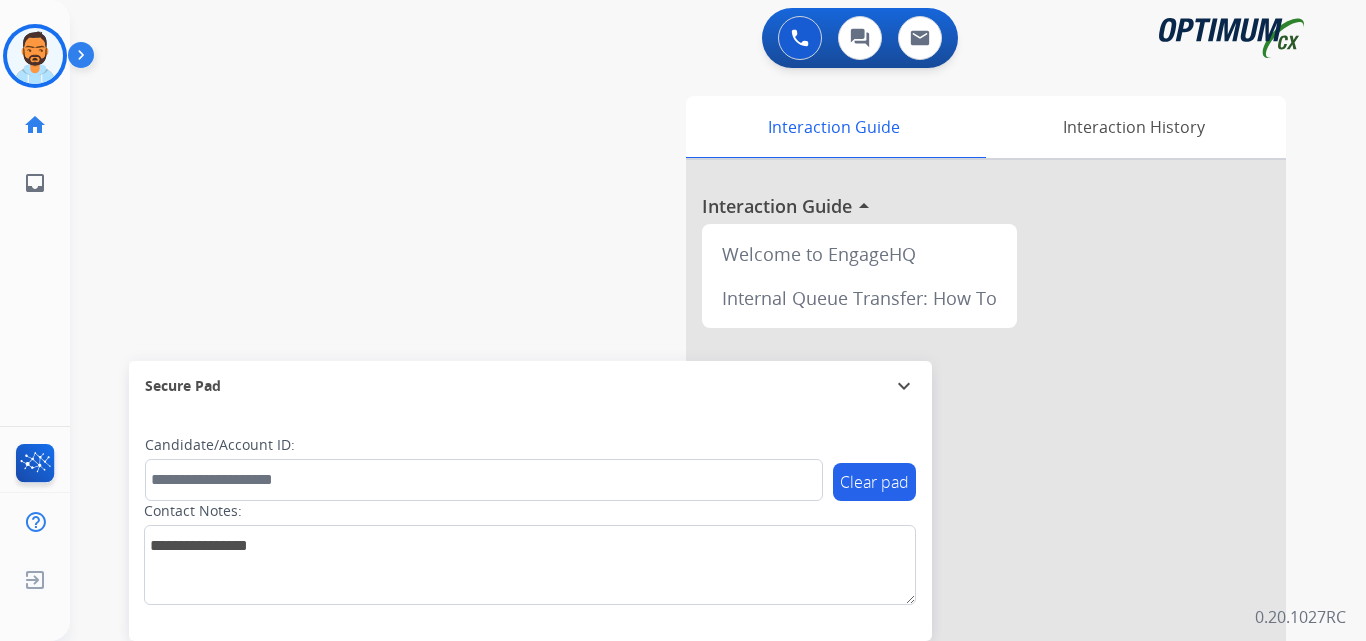 scroll, scrollTop: 0, scrollLeft: 0, axis: both 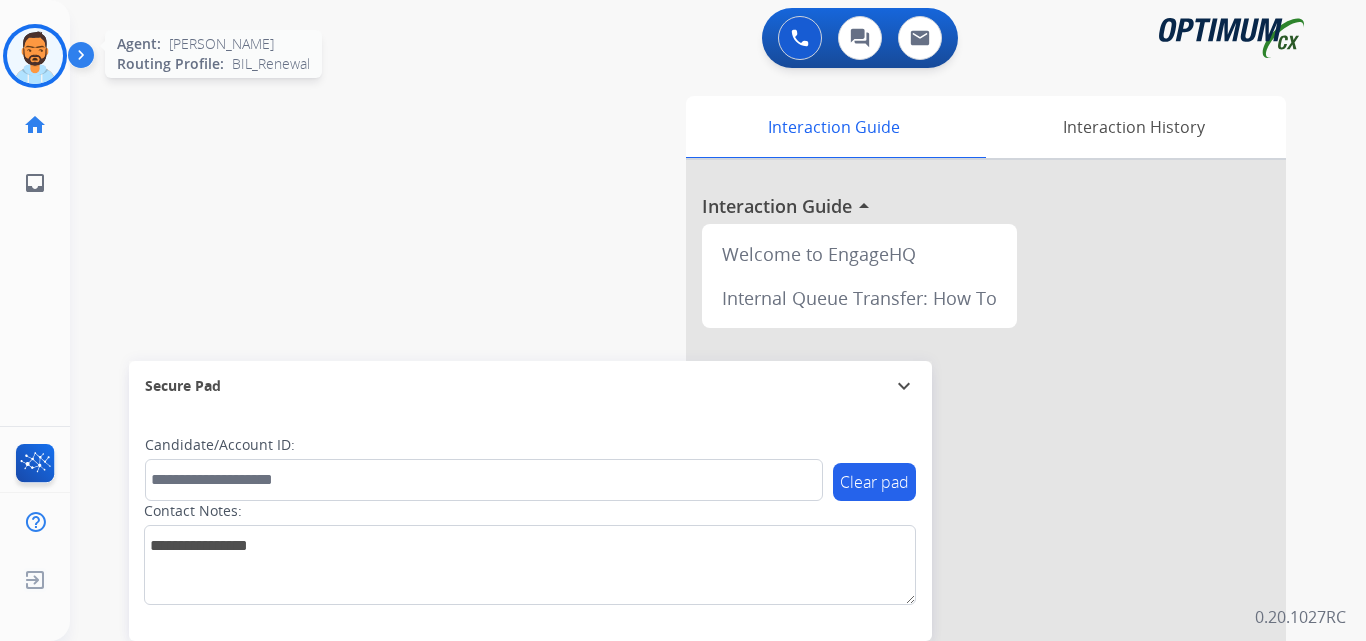 click at bounding box center (35, 56) 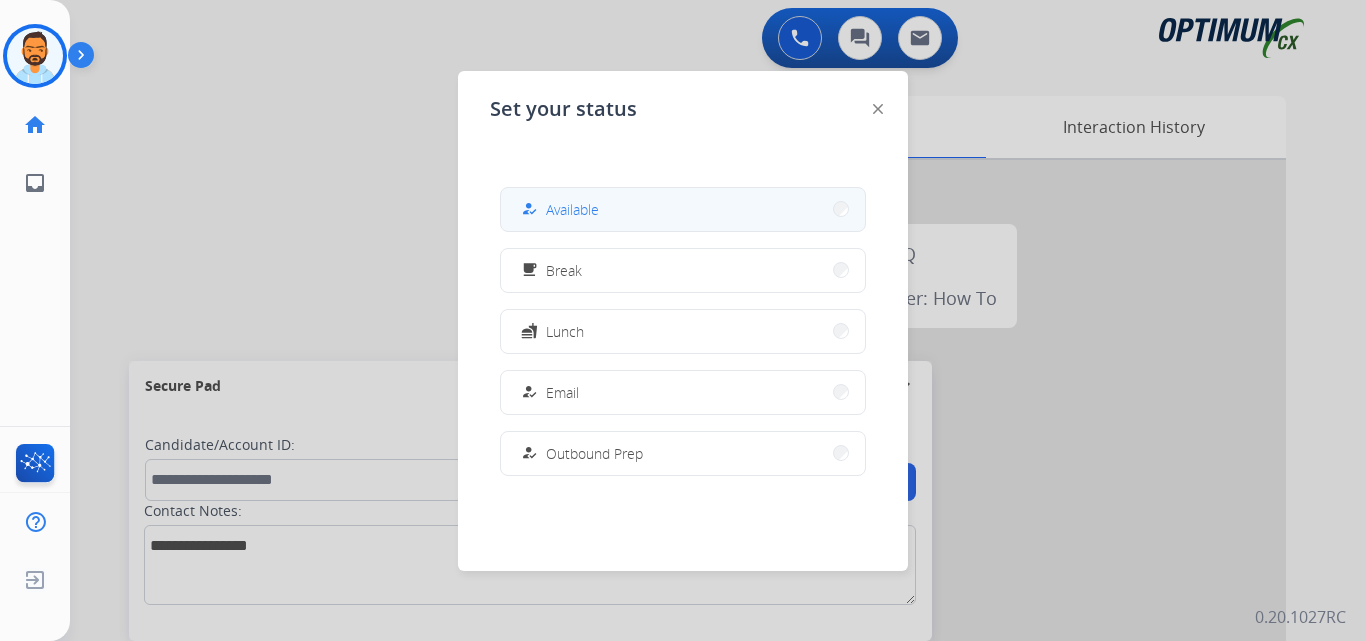 click on "how_to_reg Available" at bounding box center (683, 209) 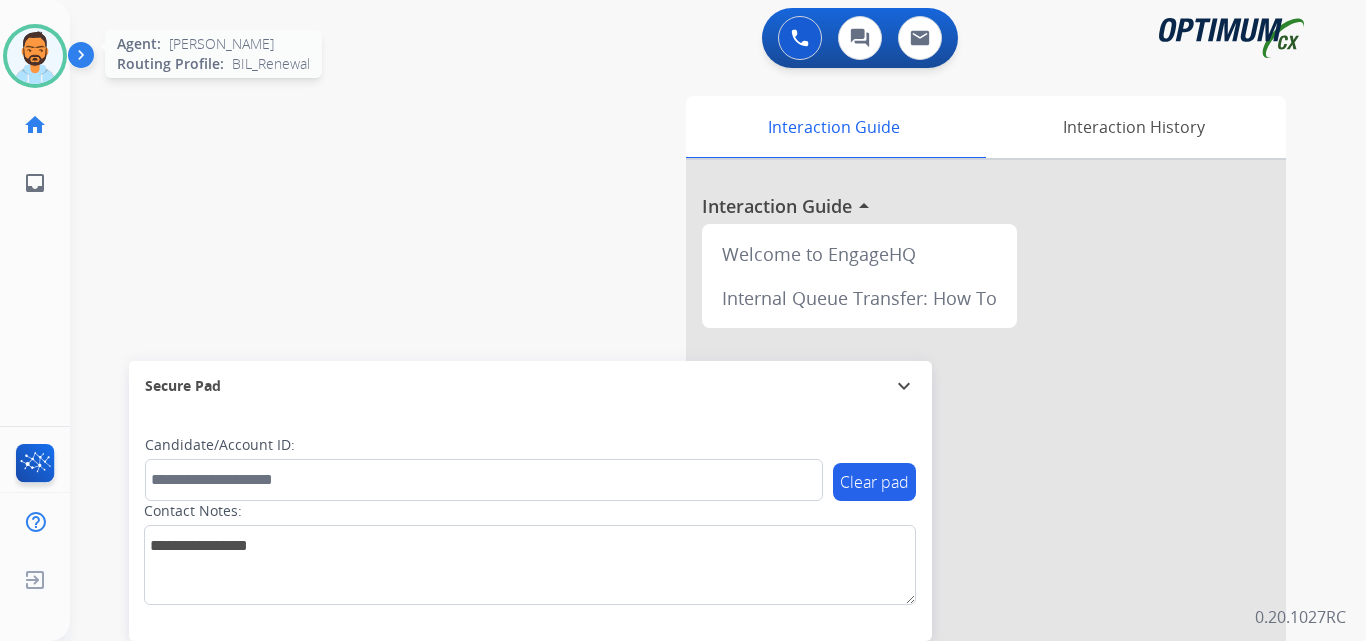 click at bounding box center (35, 56) 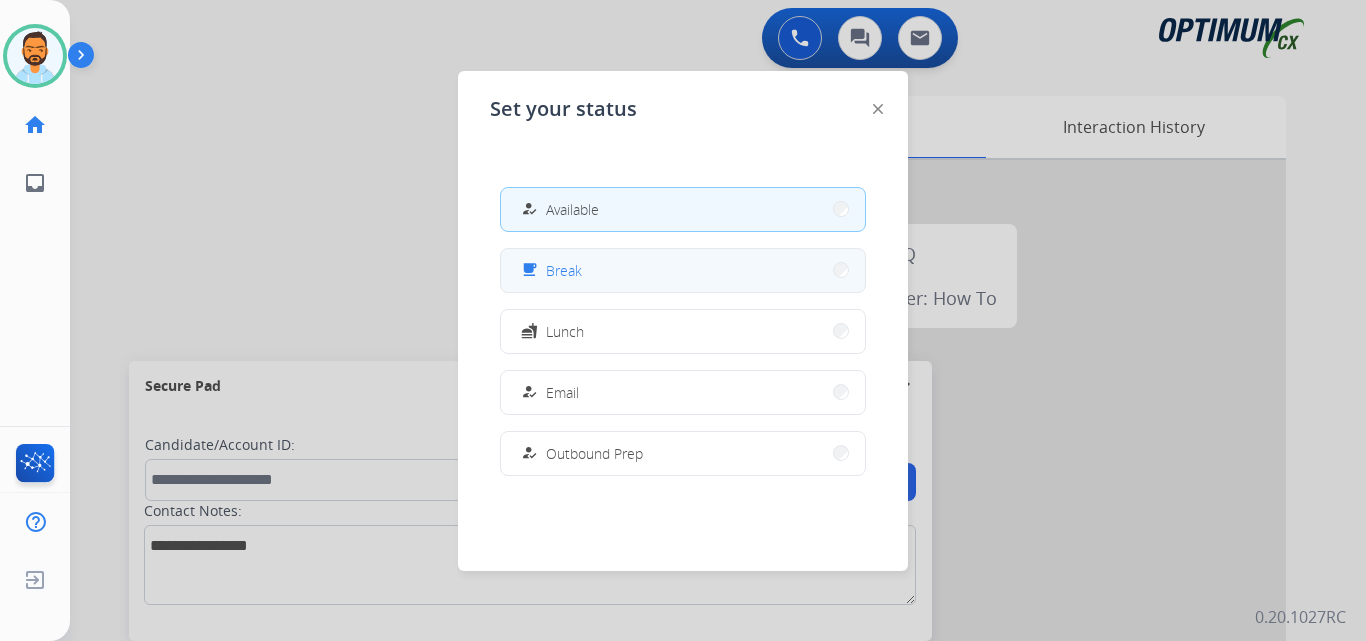 click on "free_breakfast Break" at bounding box center (683, 270) 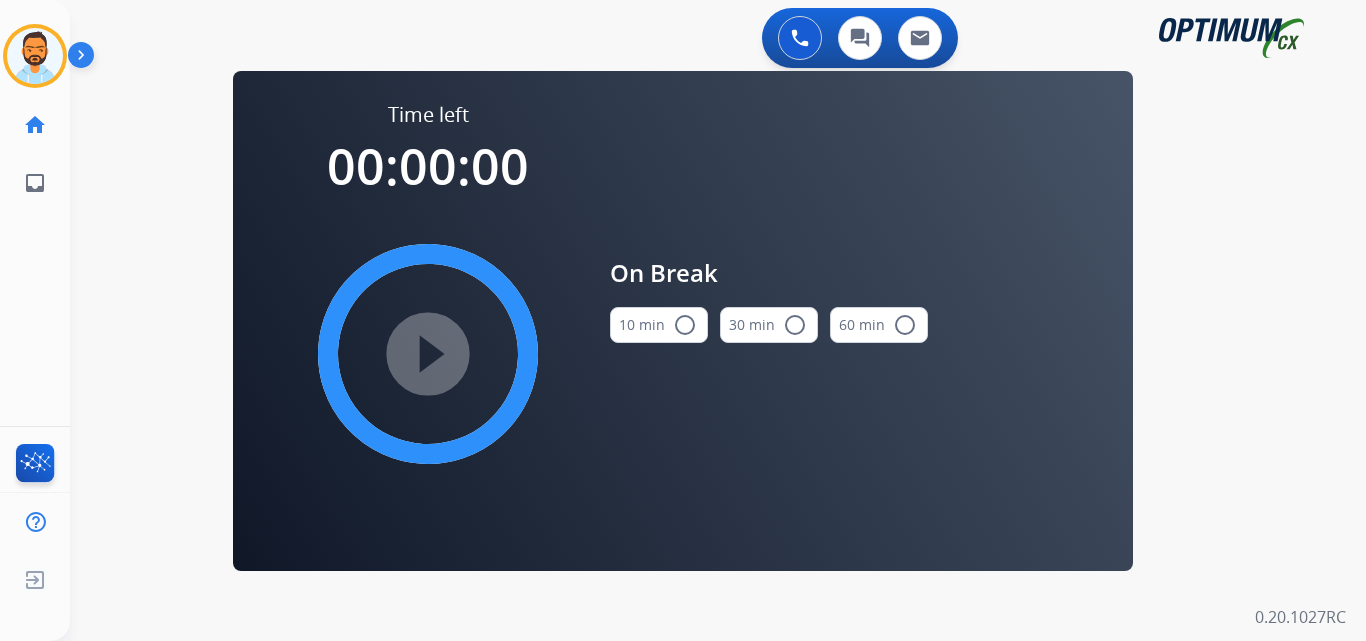 click on "radio_button_unchecked" at bounding box center (685, 325) 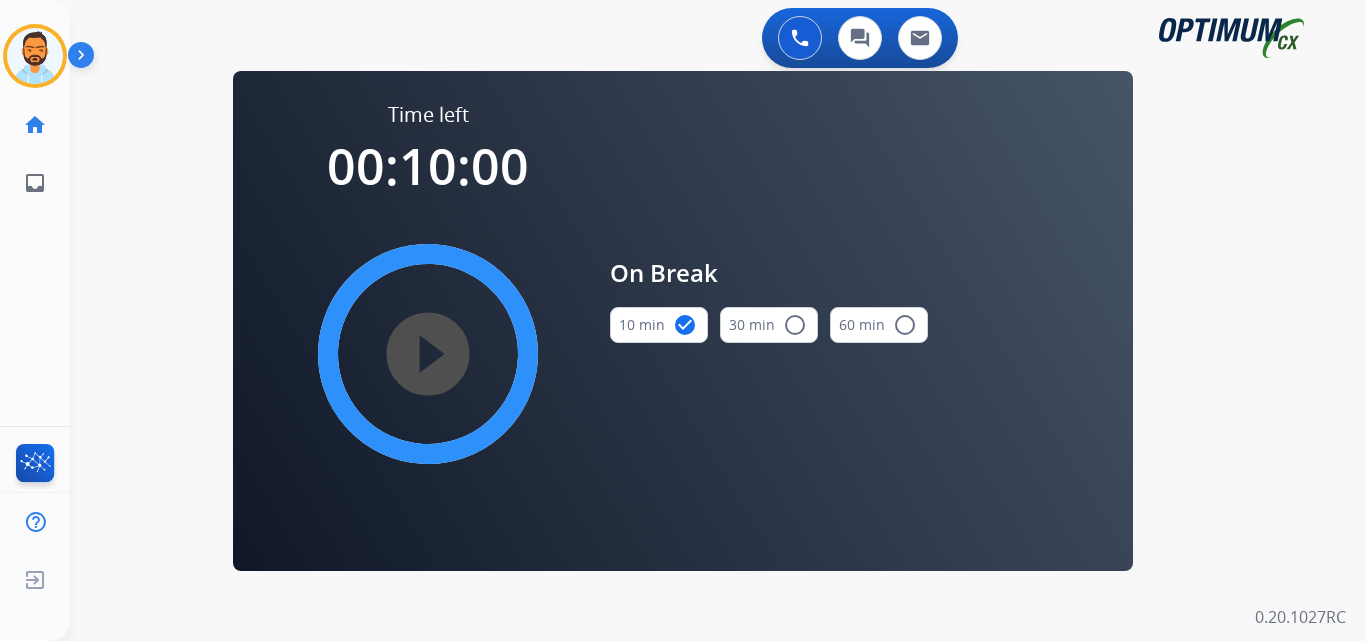 click on "play_circle_filled" at bounding box center [428, 354] 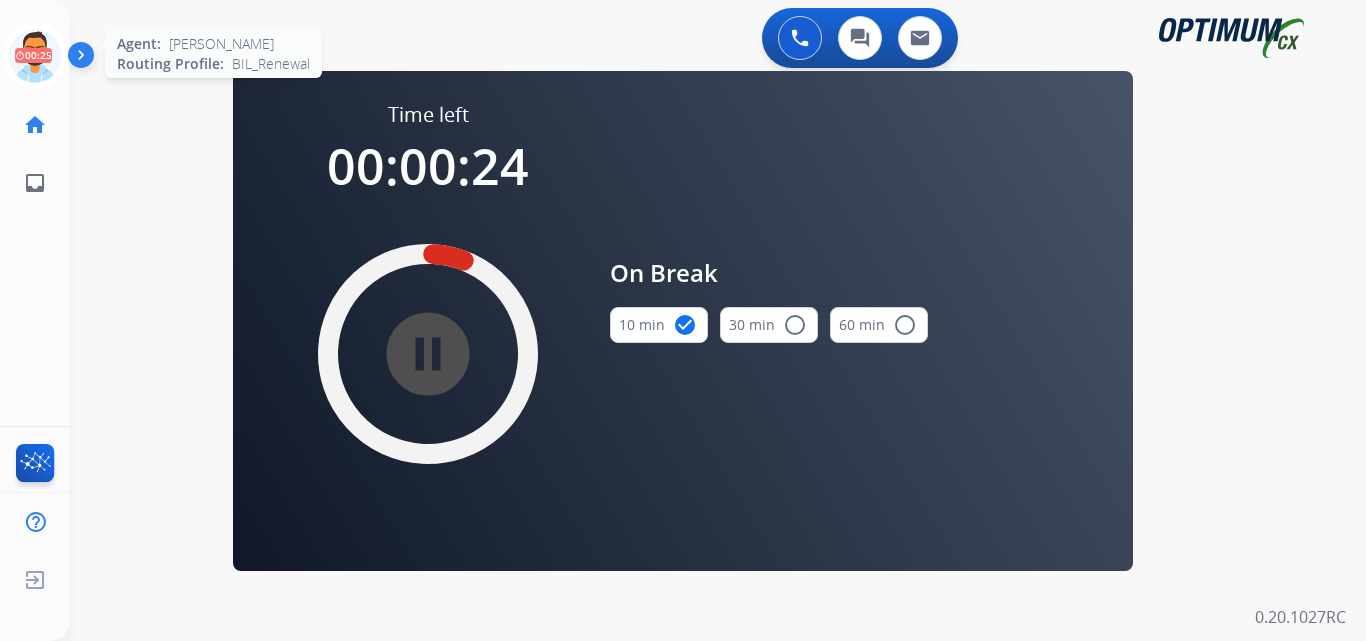 click 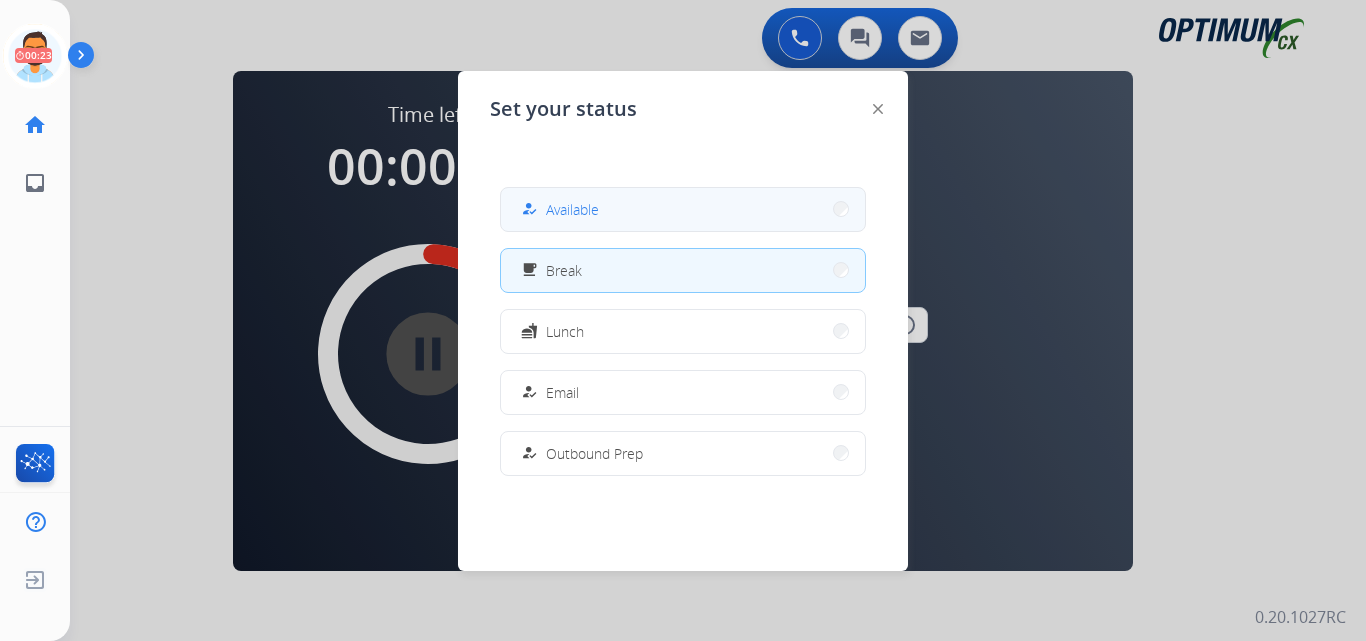 click on "Available" at bounding box center (572, 209) 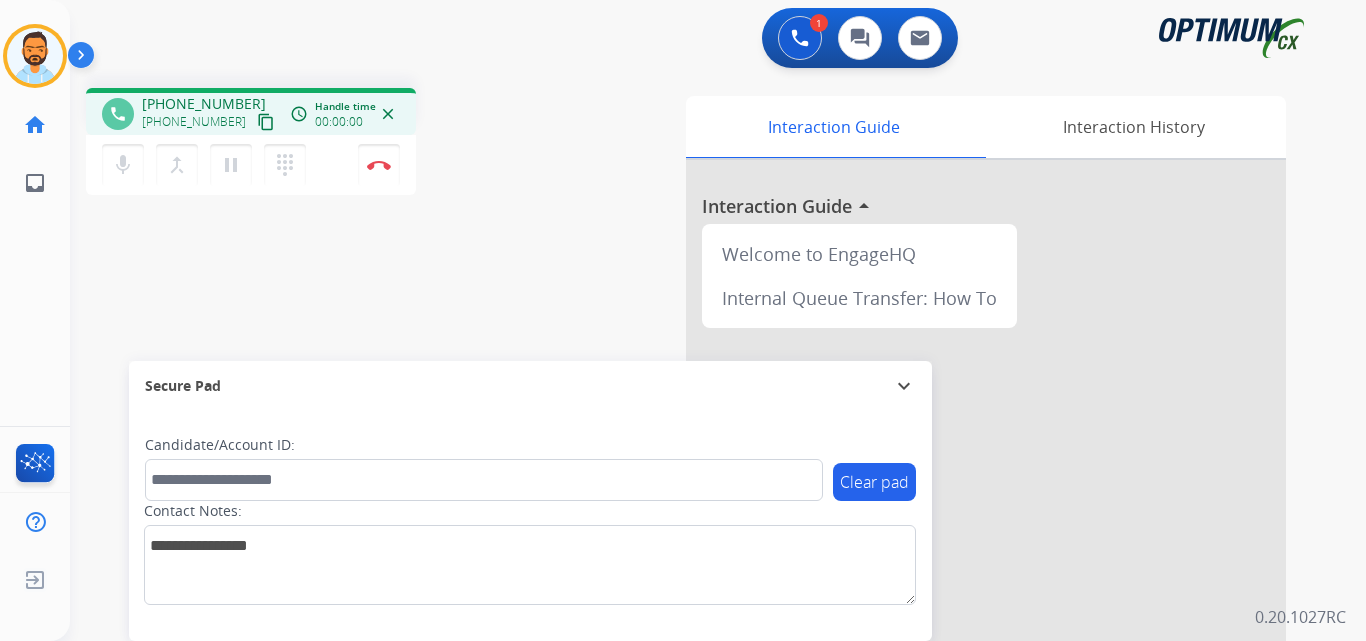 click on "content_copy" at bounding box center [266, 122] 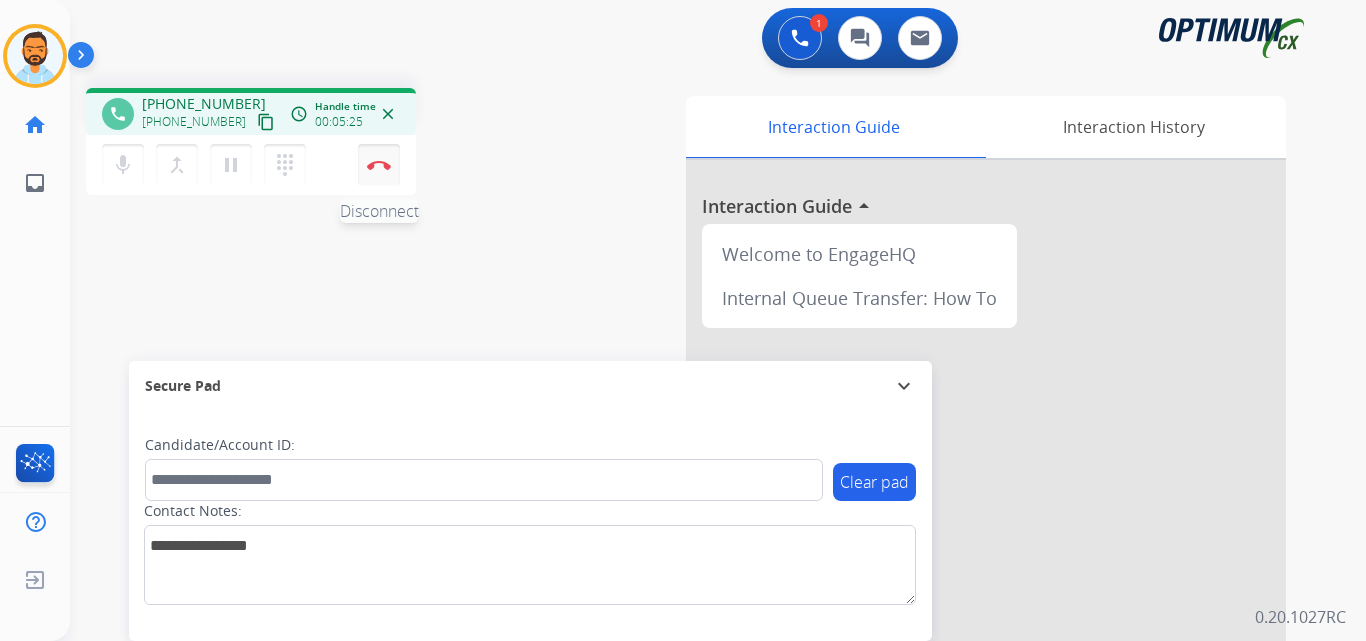 click at bounding box center [379, 165] 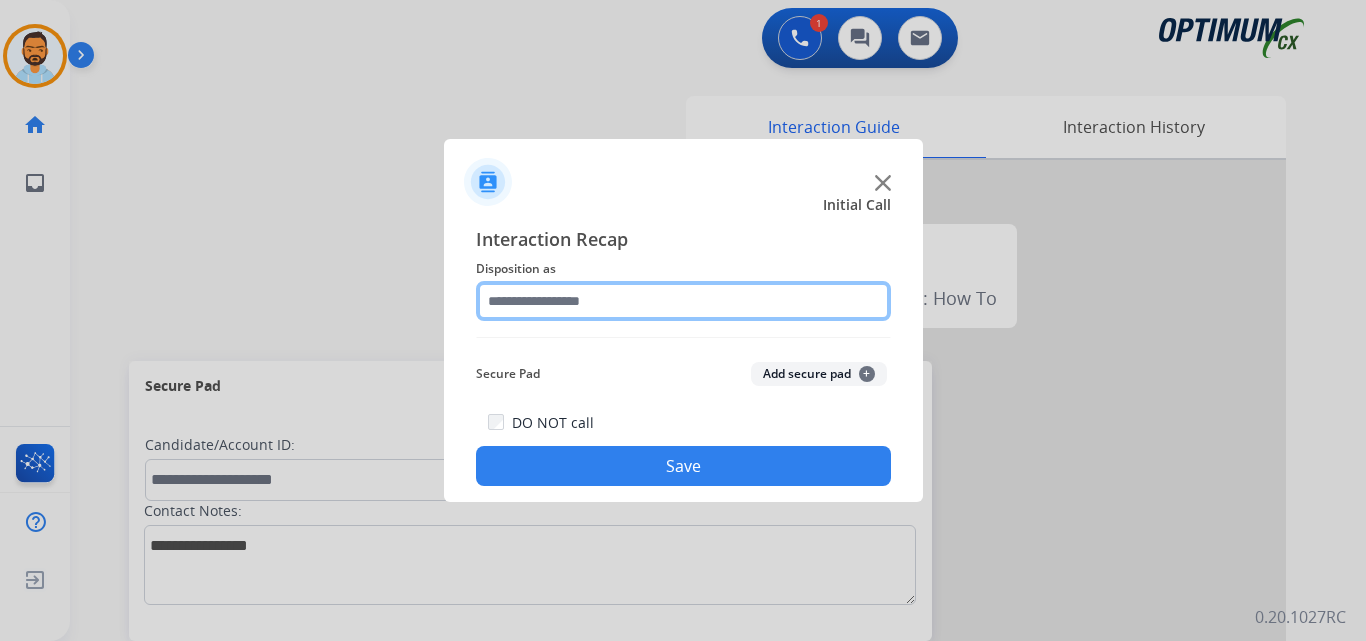 click 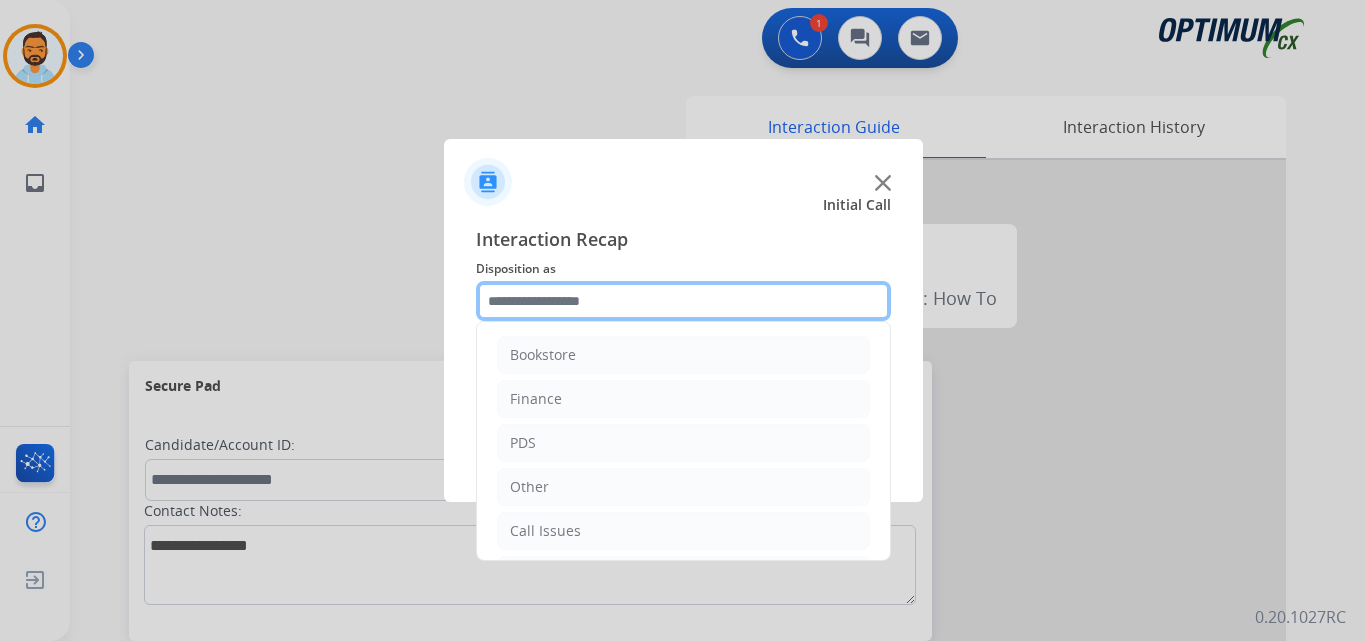 scroll, scrollTop: 136, scrollLeft: 0, axis: vertical 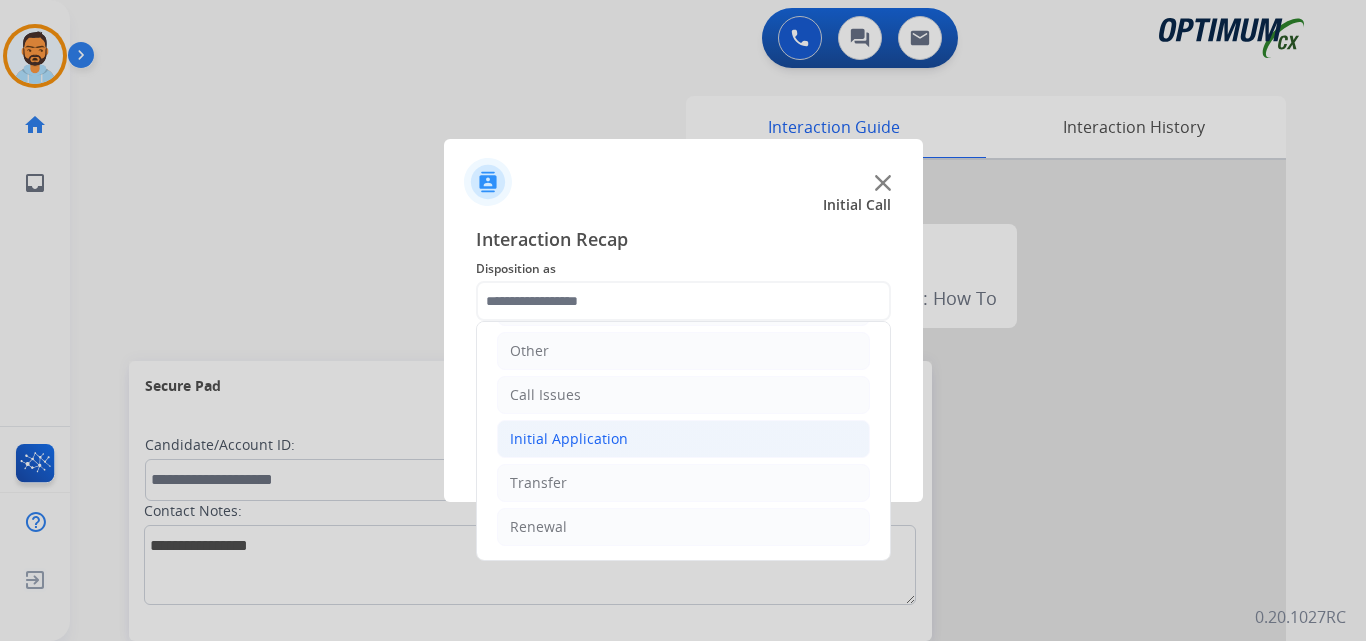 click on "Initial Application" 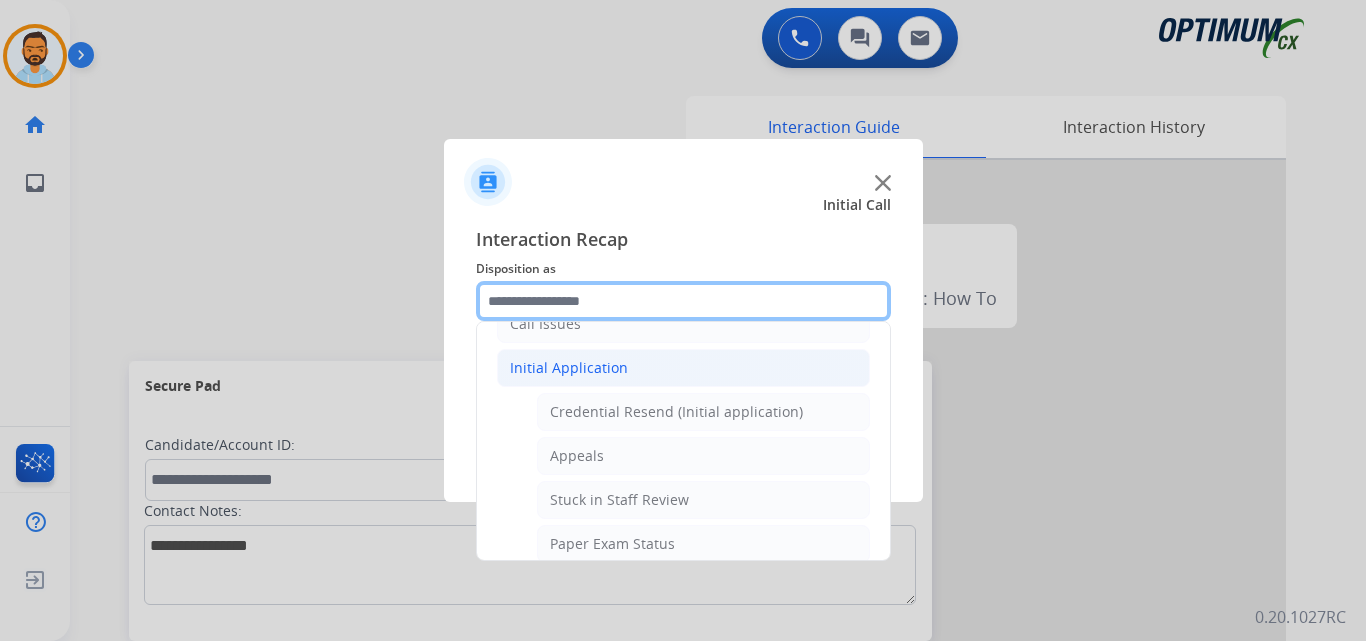 scroll, scrollTop: 221, scrollLeft: 0, axis: vertical 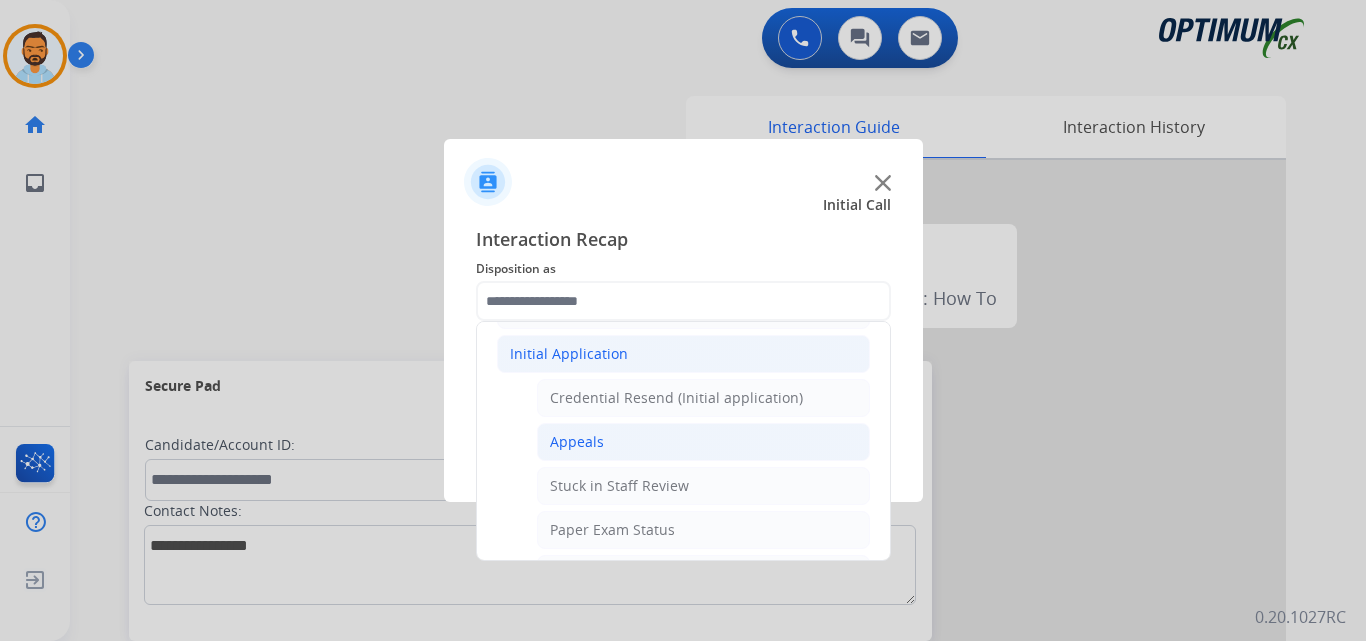 click on "Appeals" 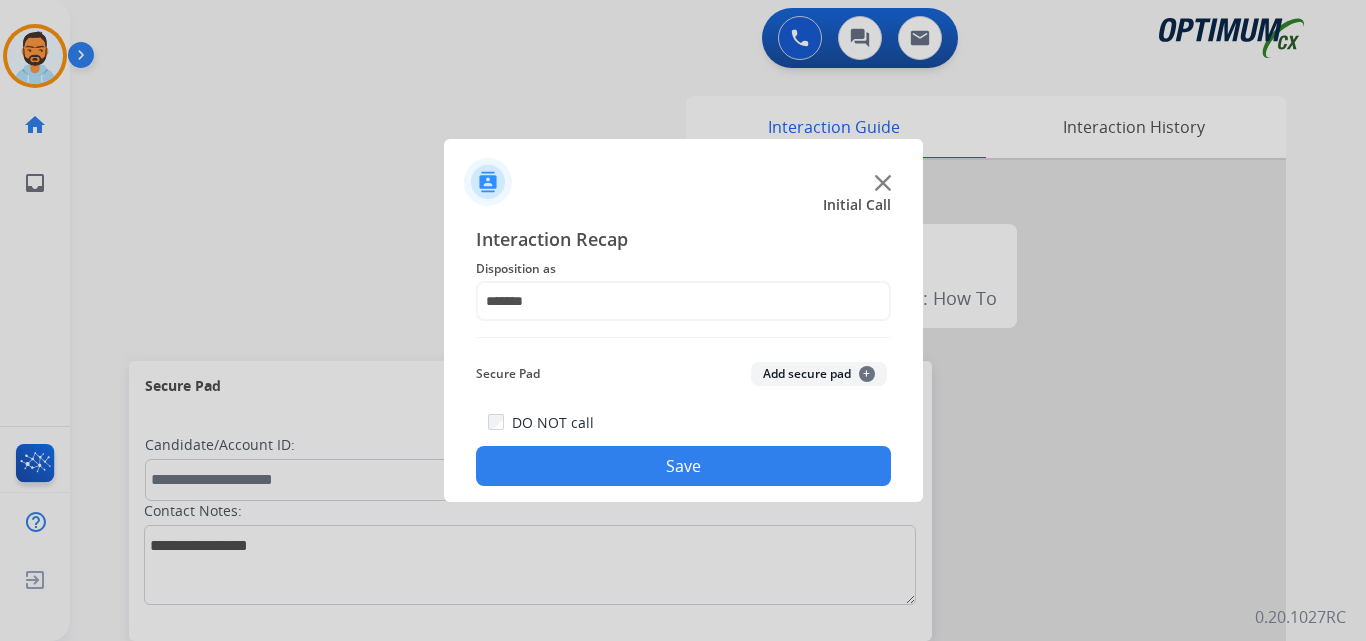 click on "Save" 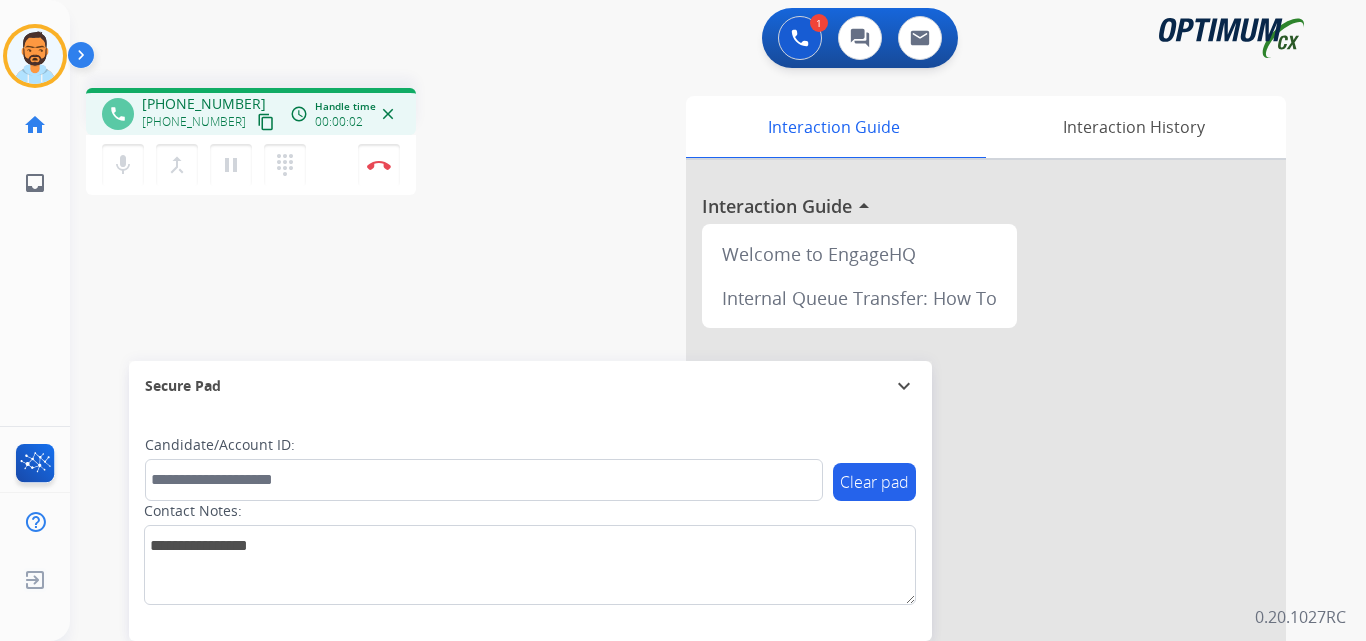 click on "content_copy" at bounding box center (266, 122) 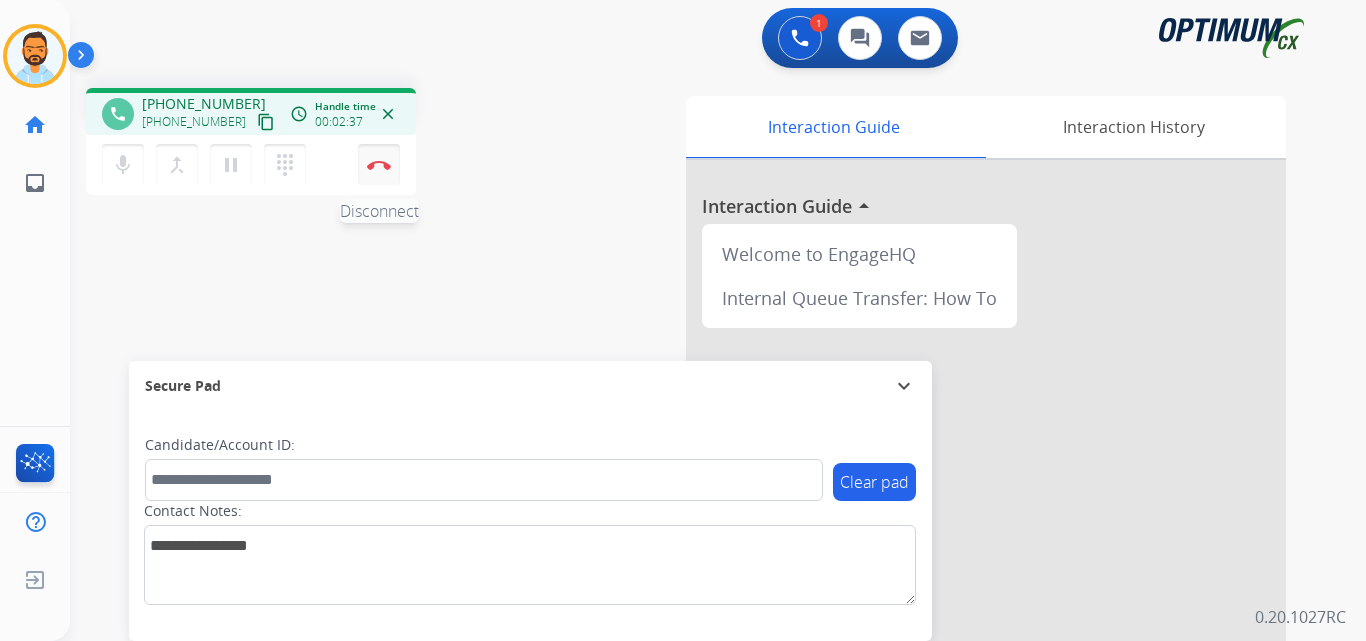 click at bounding box center (379, 165) 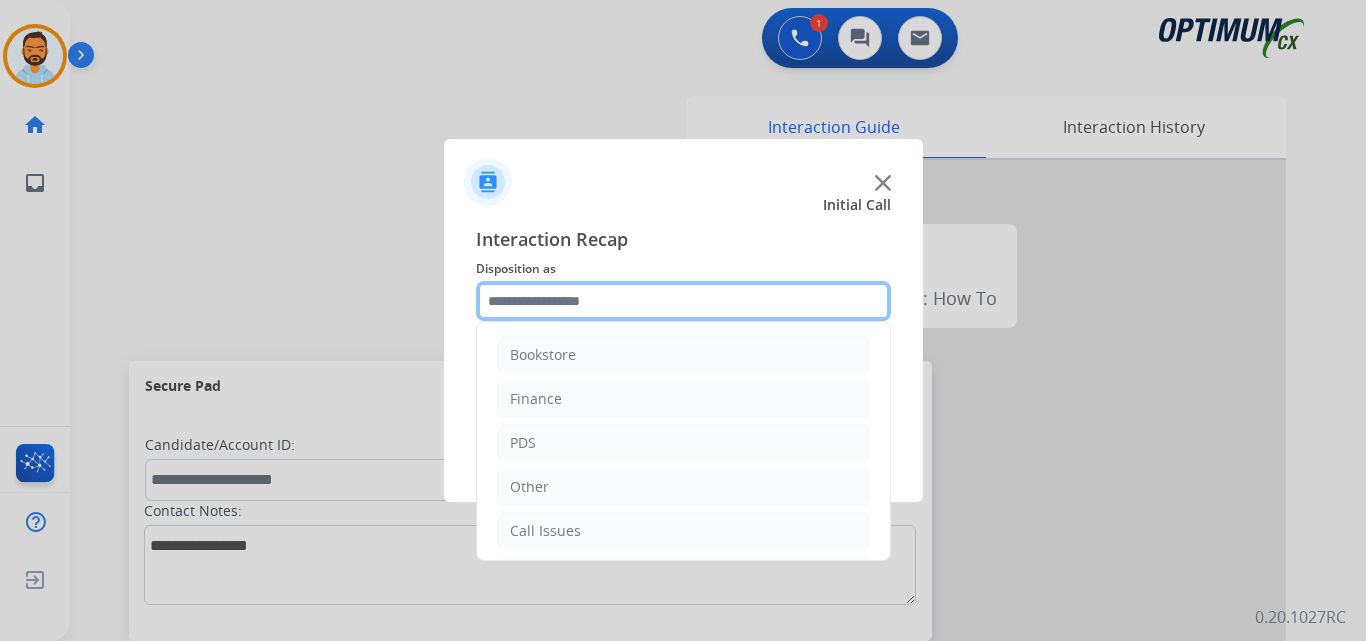click 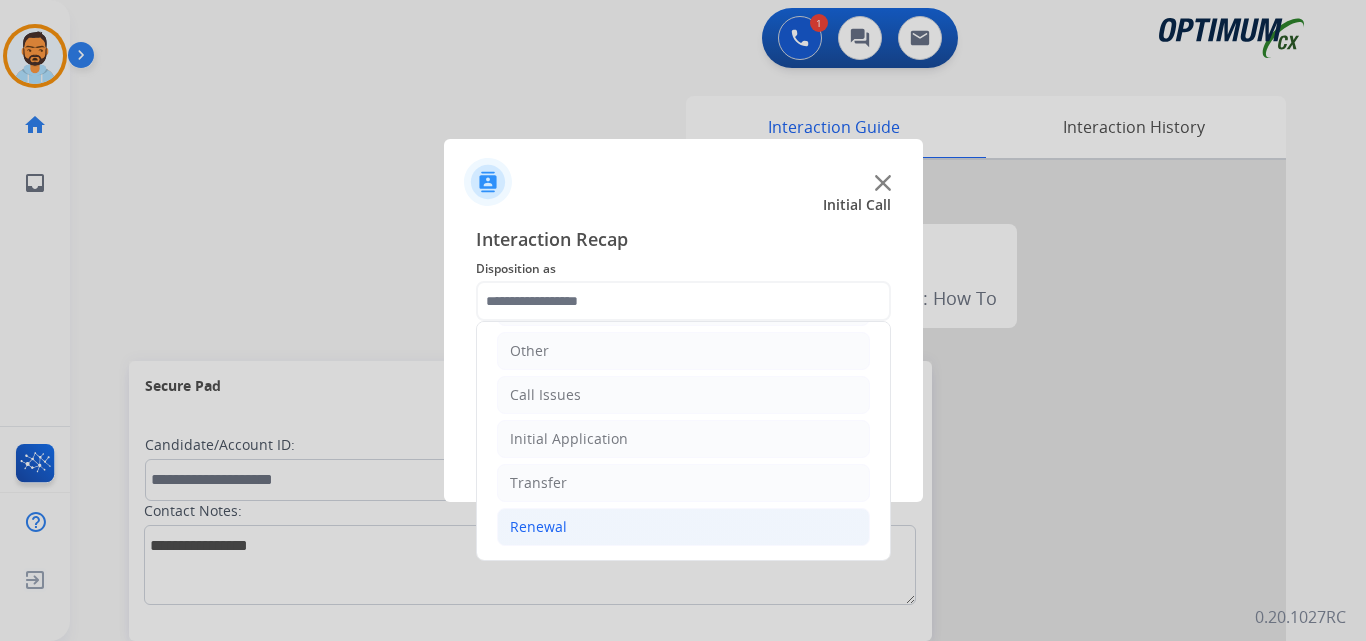 click on "Renewal" 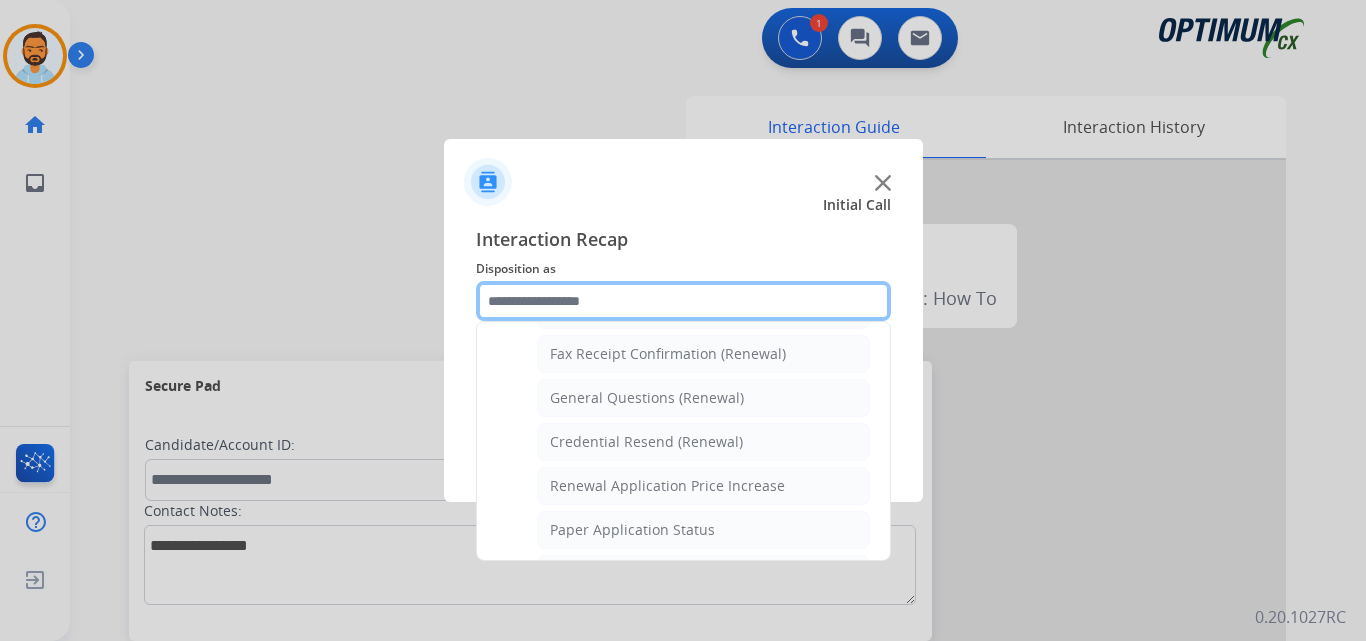 scroll, scrollTop: 528, scrollLeft: 0, axis: vertical 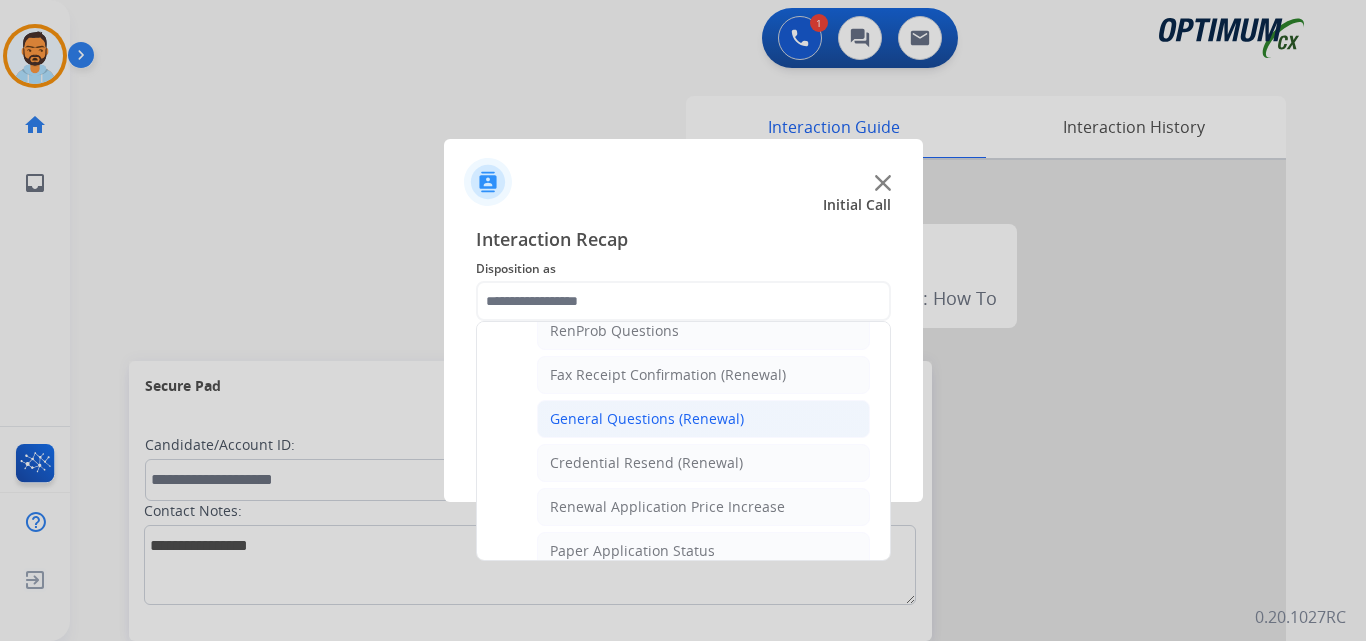 click on "General Questions (Renewal)" 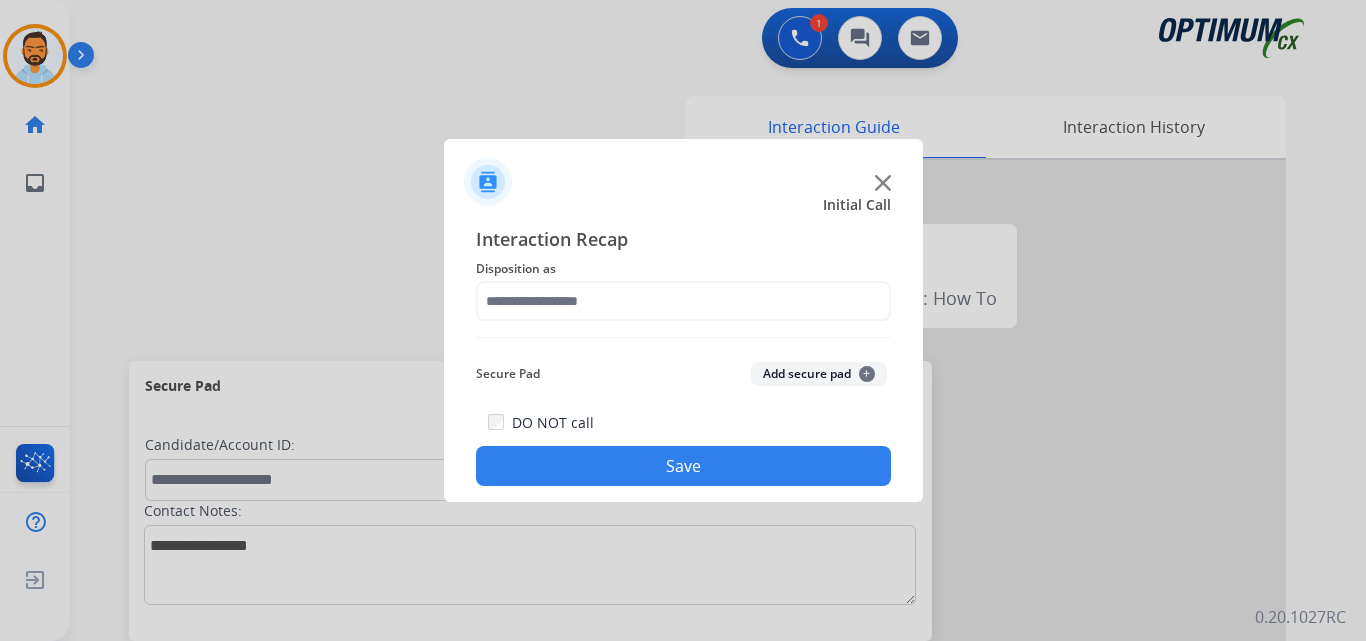 type on "**********" 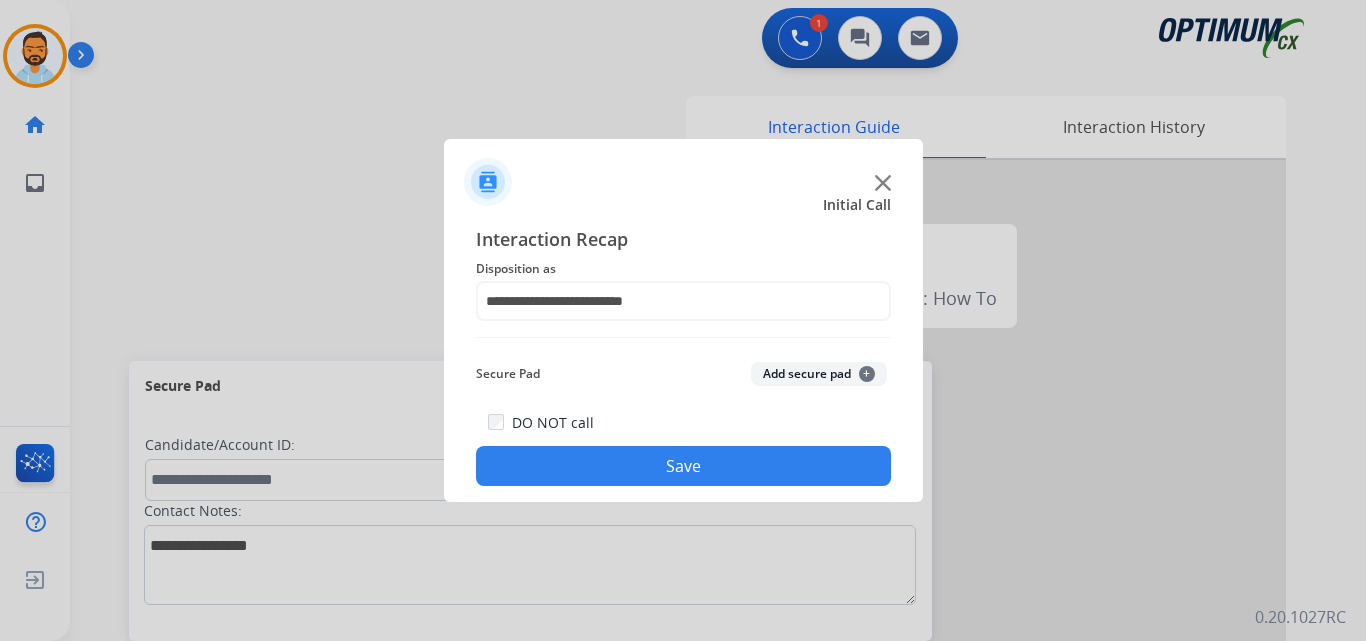 click on "Save" 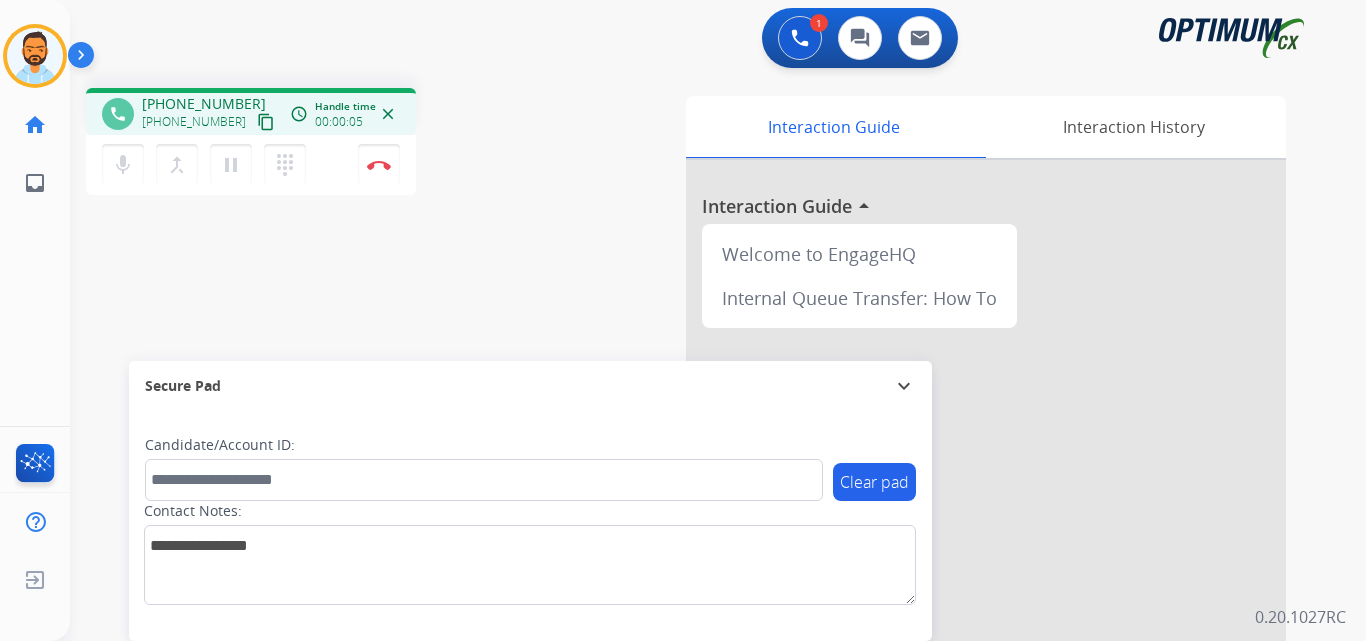 click on "content_copy" at bounding box center [266, 122] 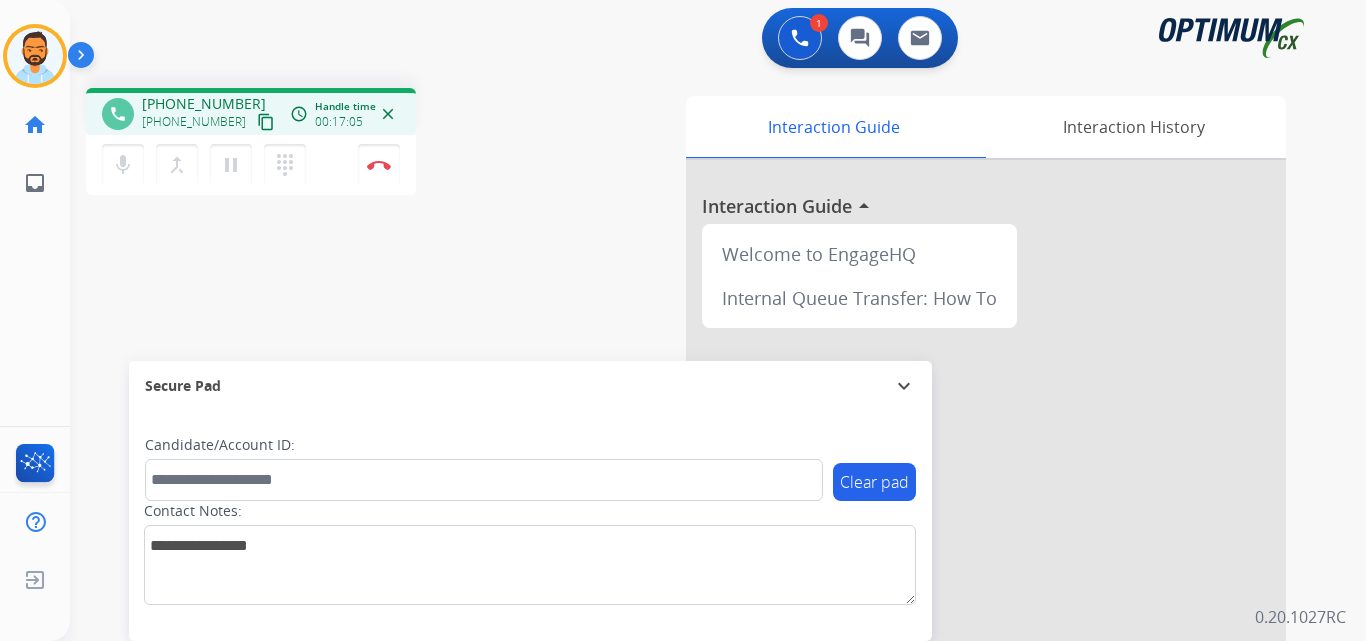 click on "content_copy" at bounding box center (266, 122) 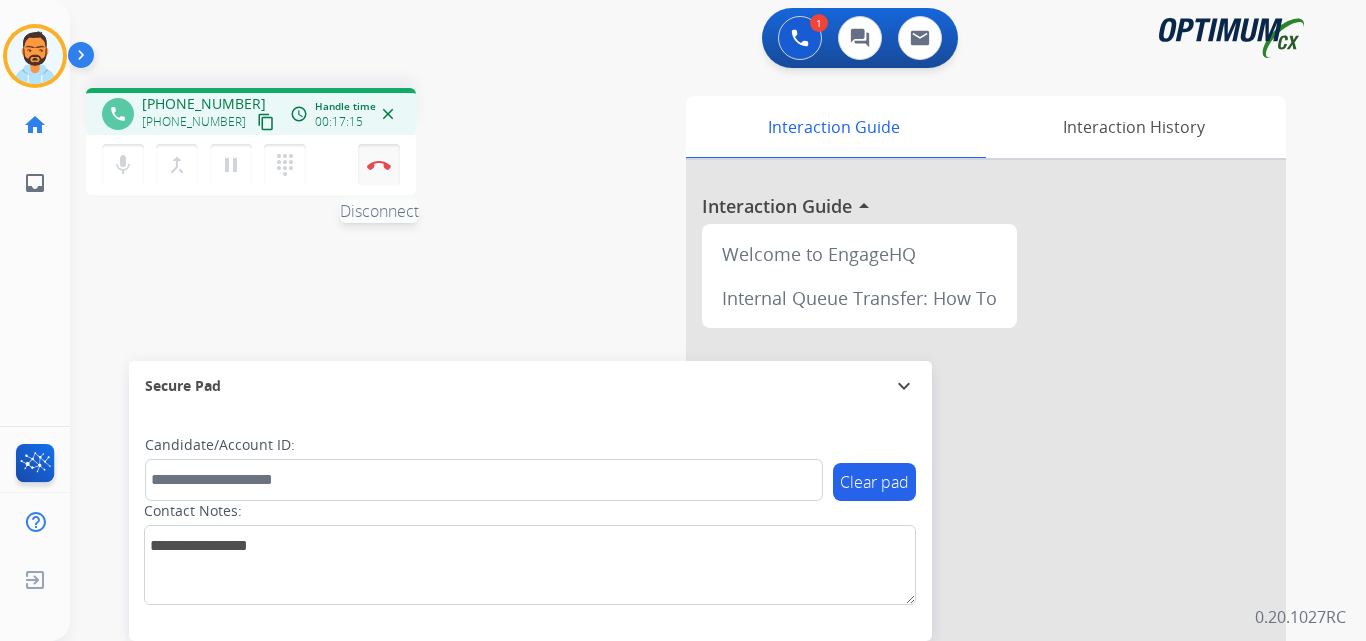 click at bounding box center [379, 165] 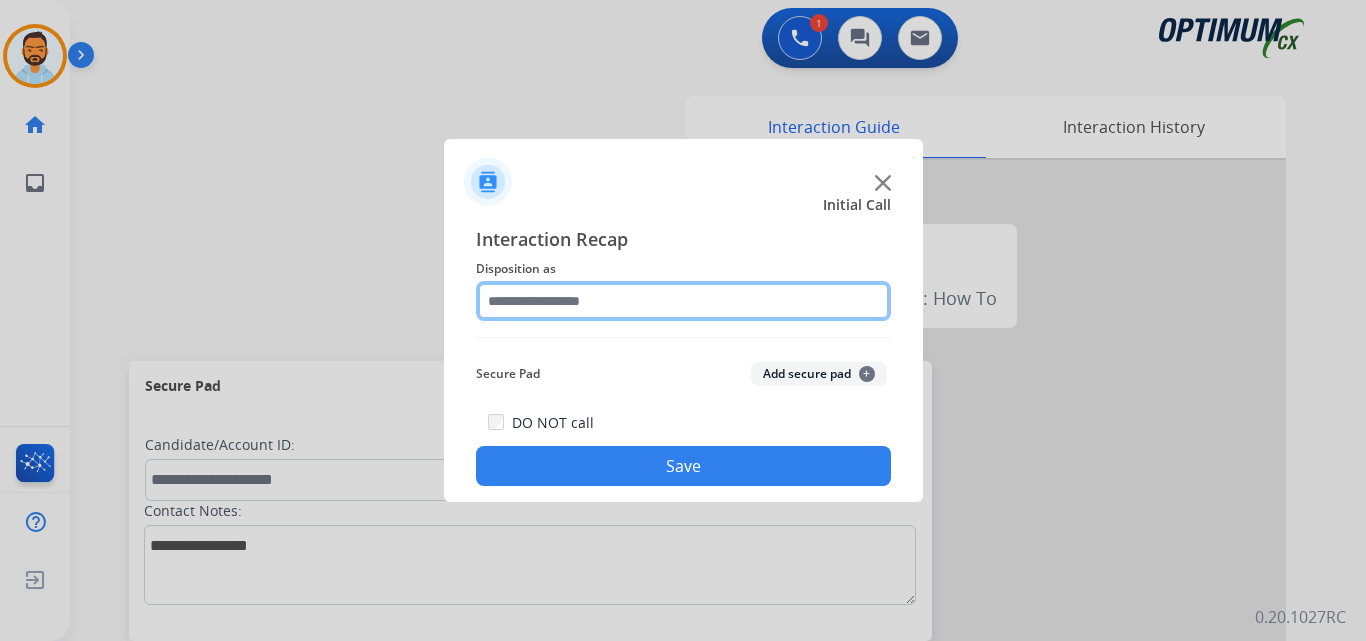 click 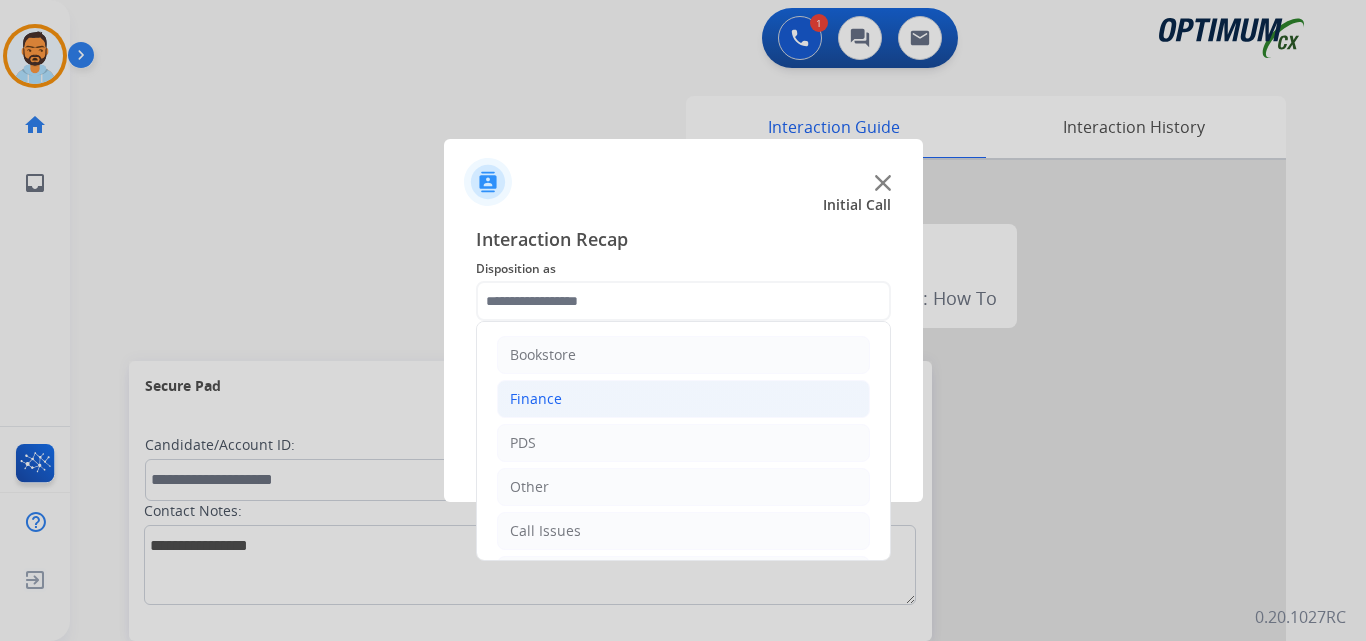 click on "Finance" 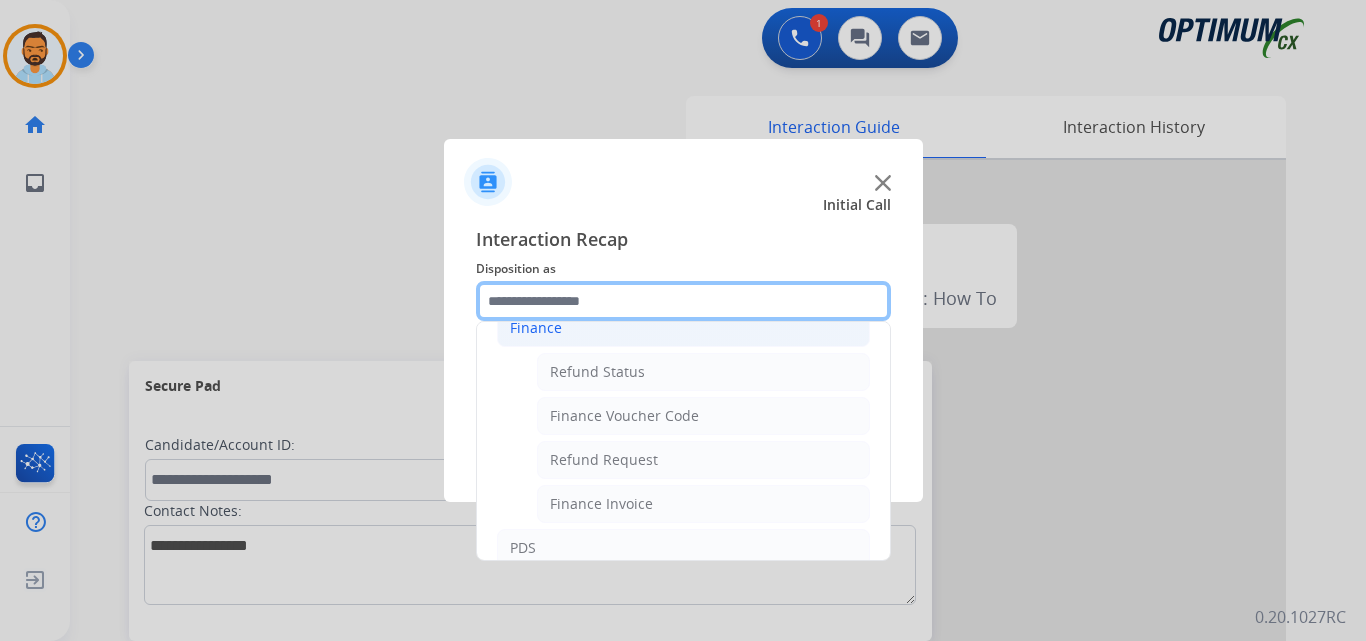 scroll, scrollTop: 72, scrollLeft: 0, axis: vertical 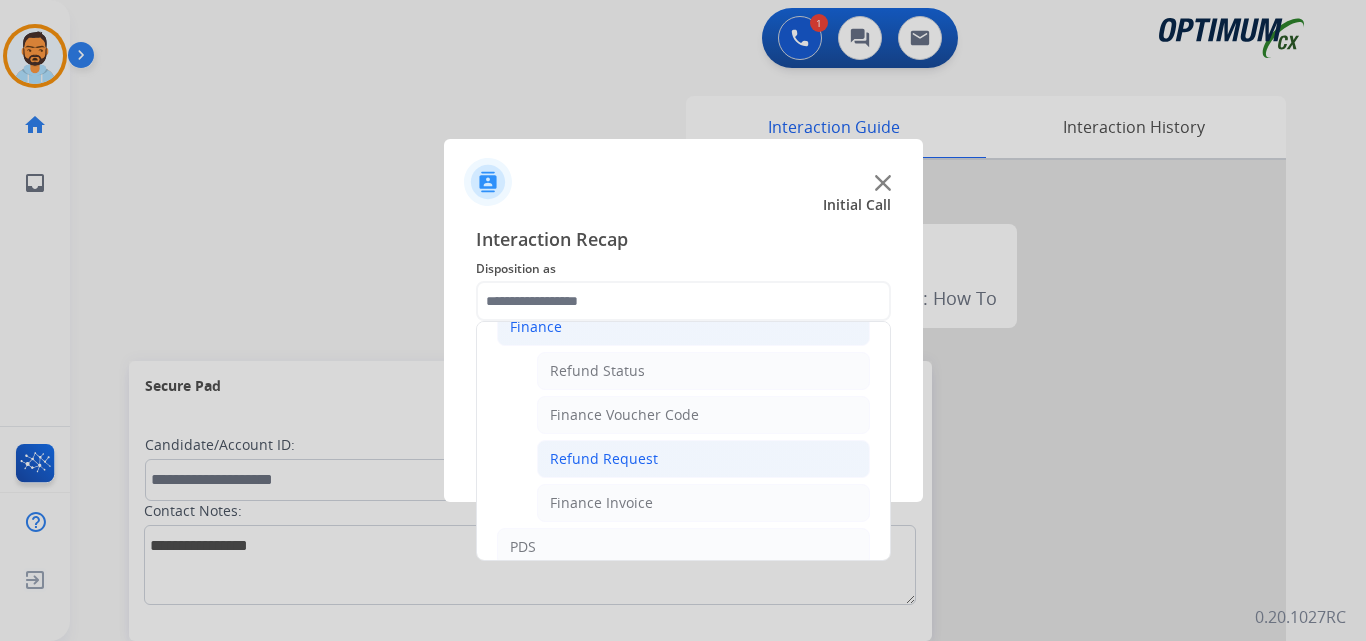 click on "Refund Request" 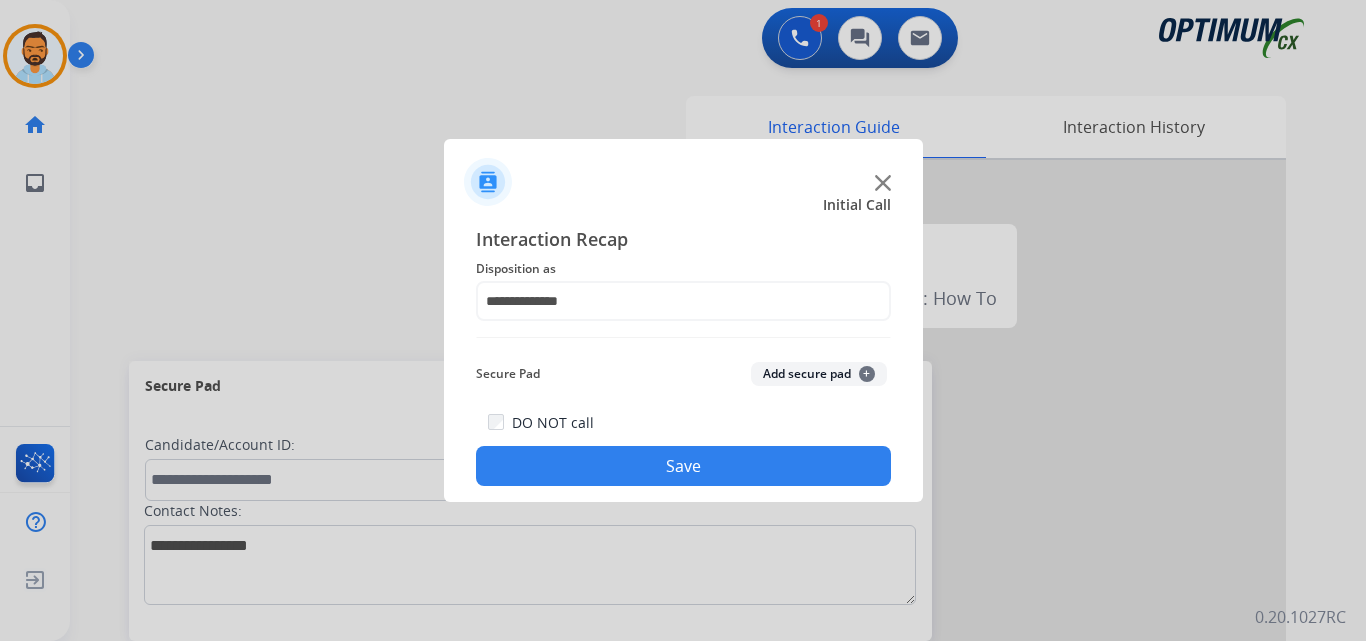 click on "Save" 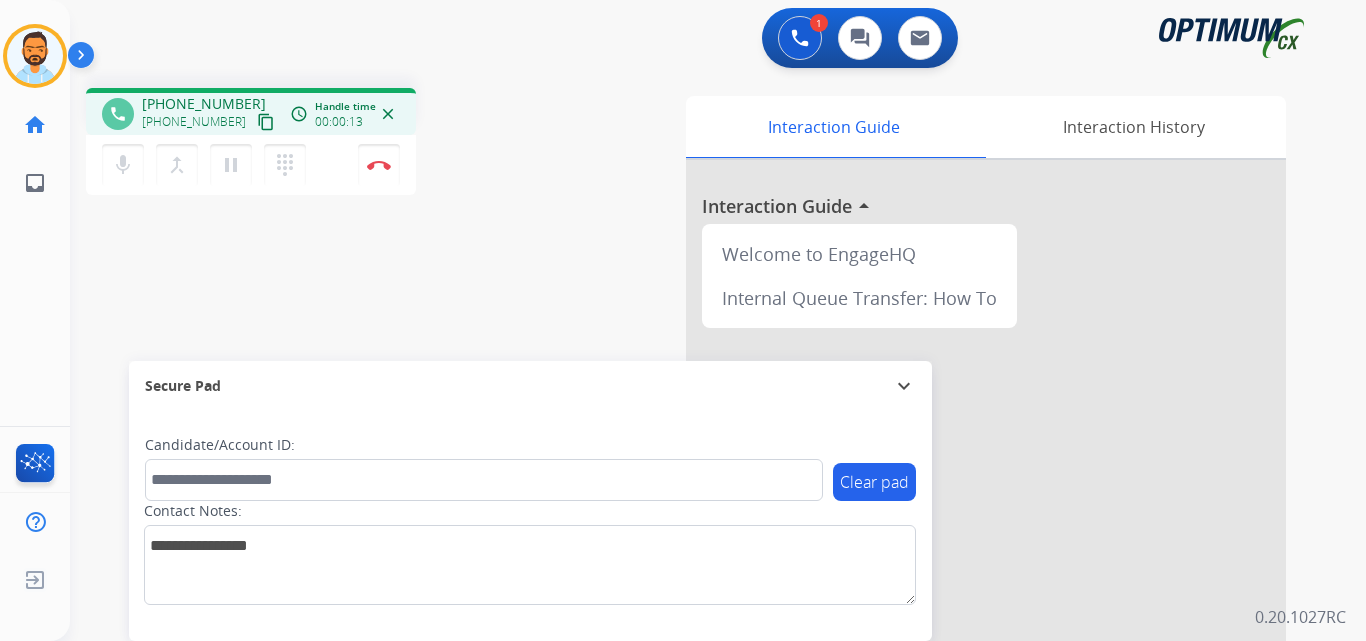 click on "content_copy" at bounding box center (266, 122) 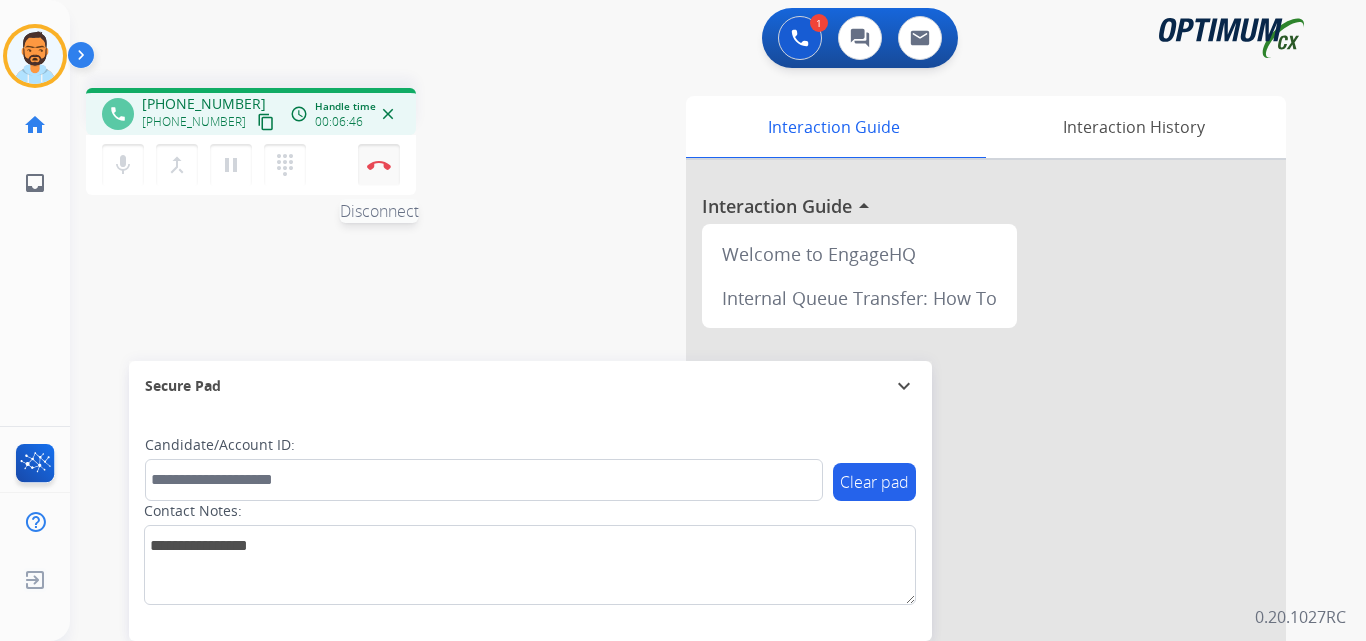 click on "Disconnect" at bounding box center (379, 165) 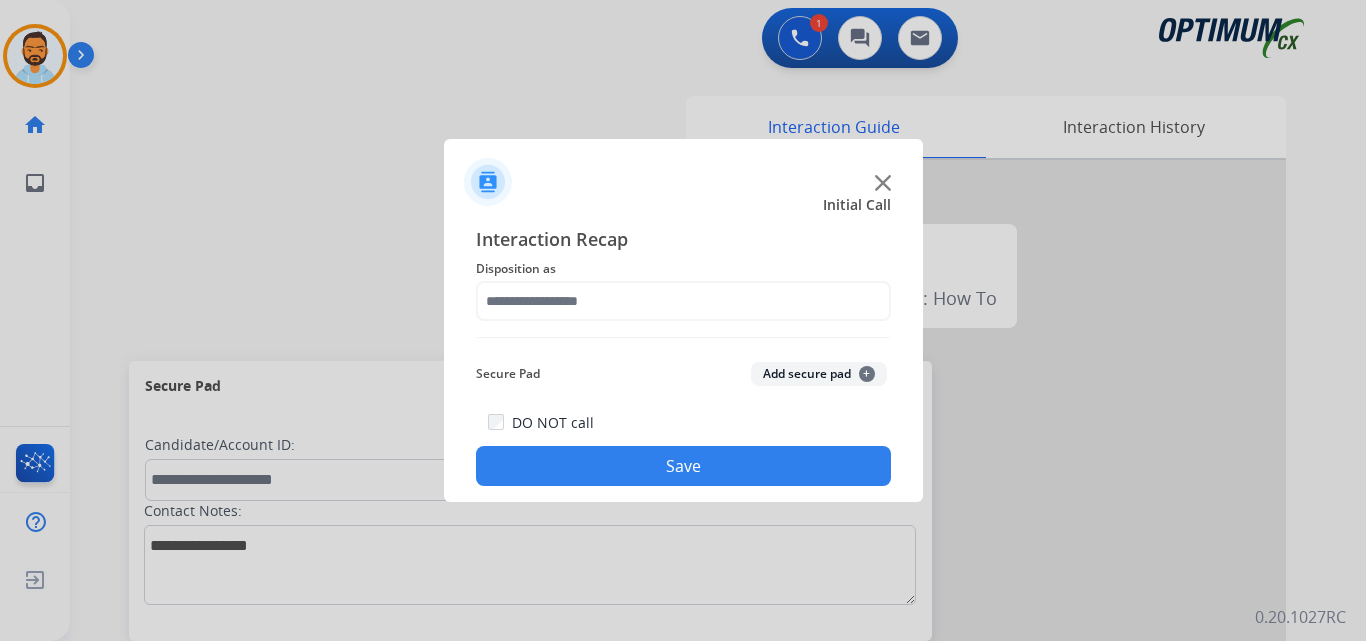 click on "Disposition as" 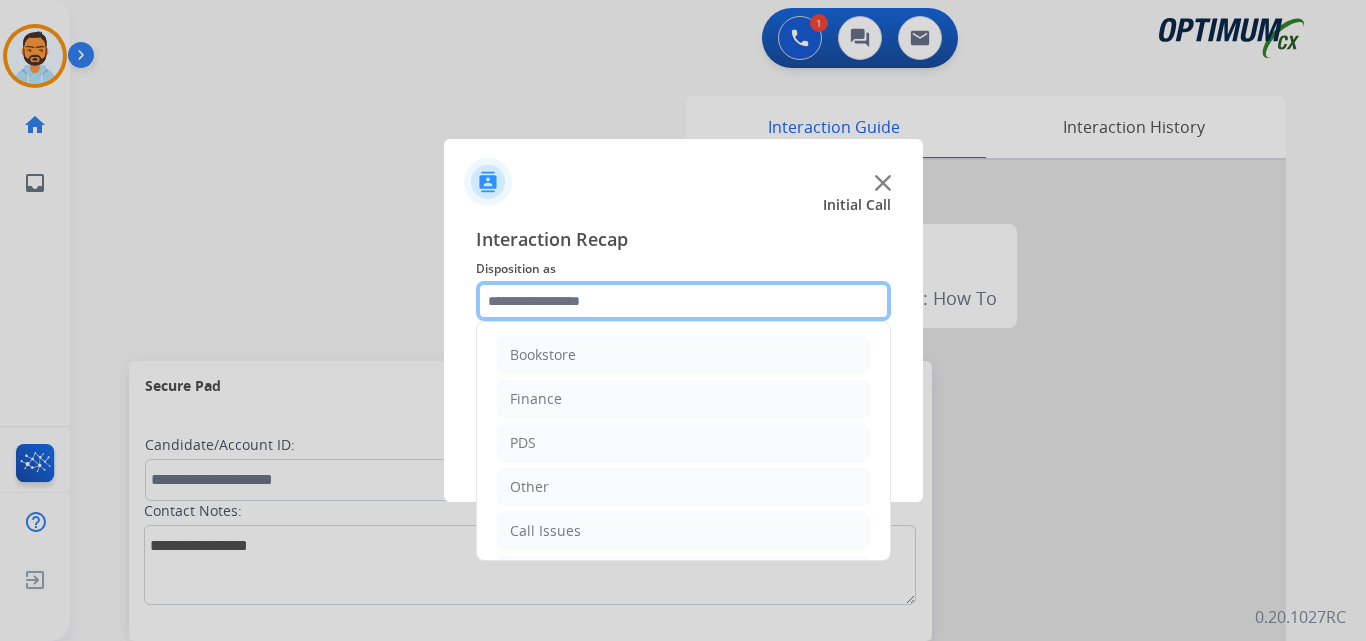 click 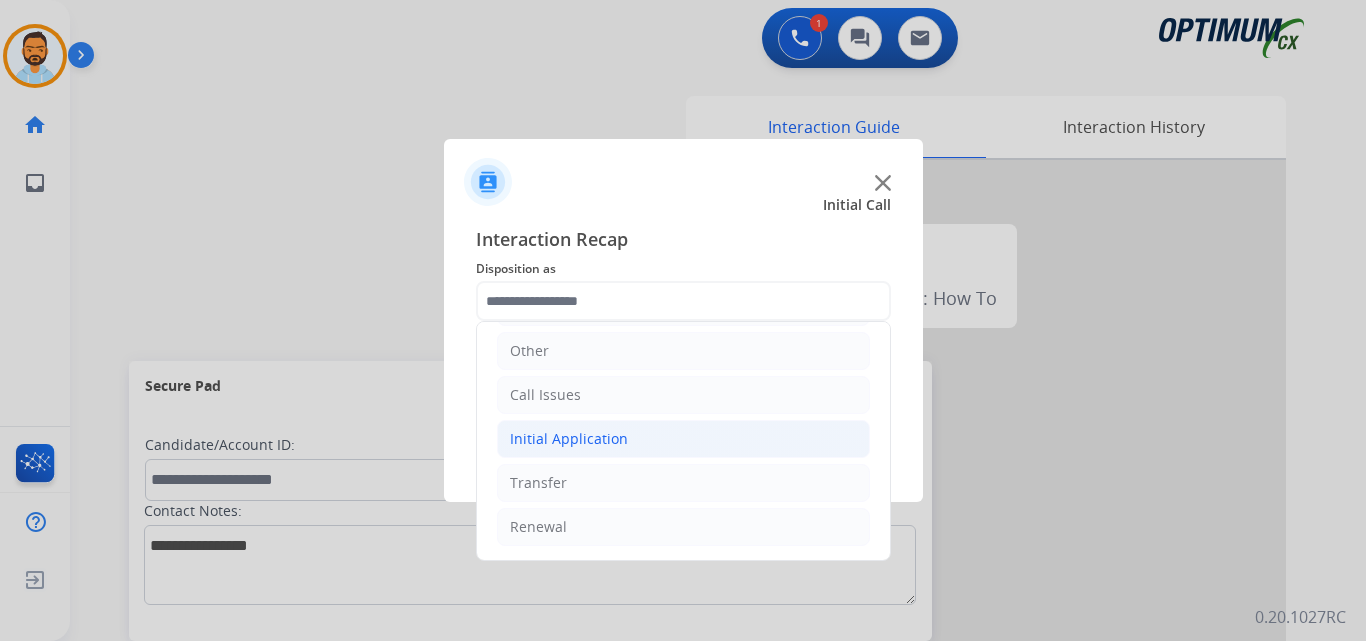click on "Initial Application" 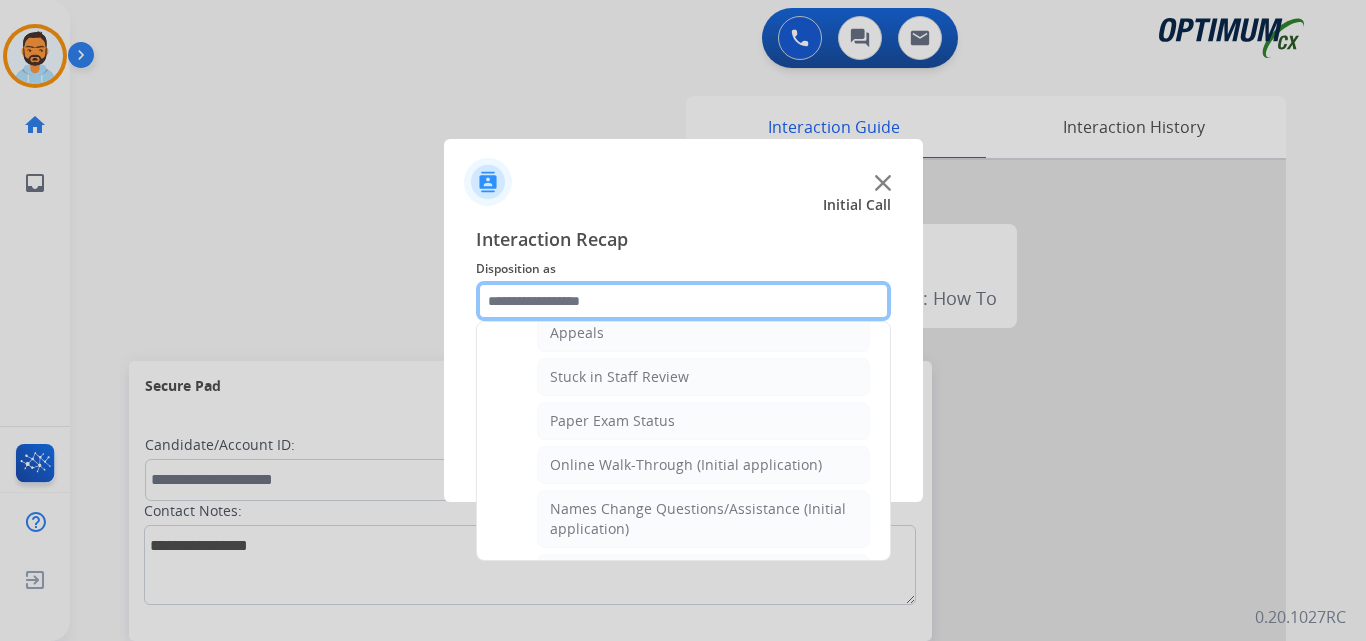 scroll, scrollTop: 340, scrollLeft: 0, axis: vertical 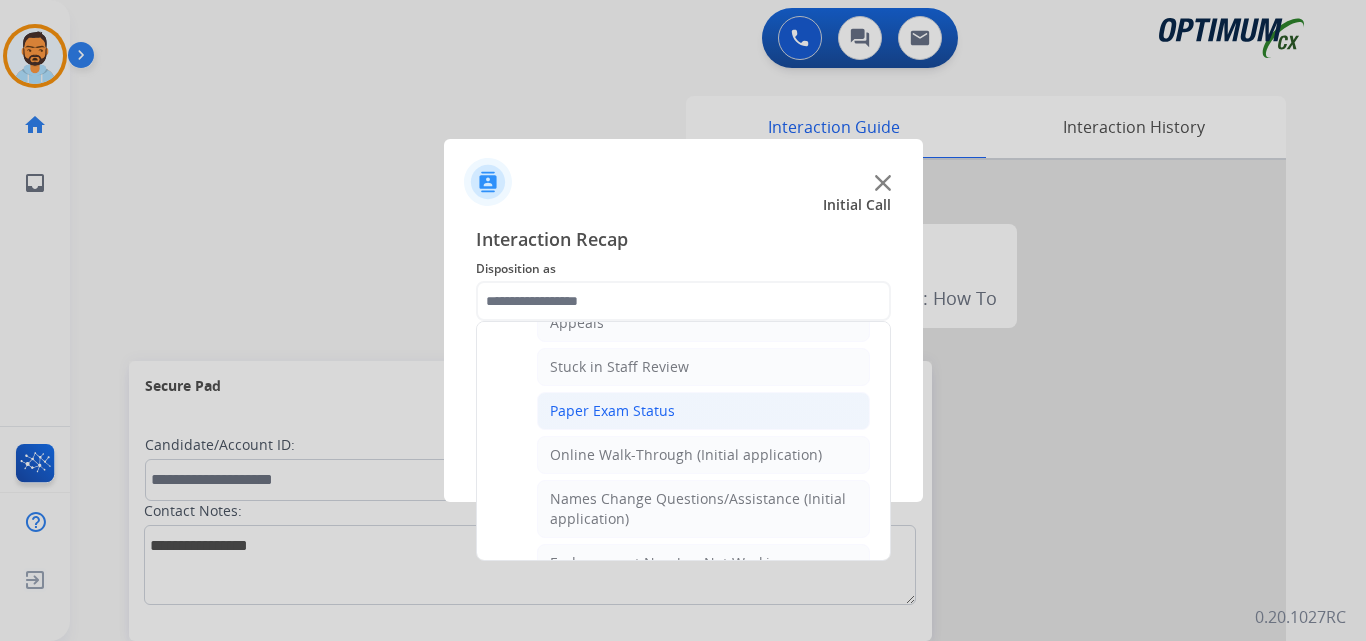 click on "Paper Exam Status" 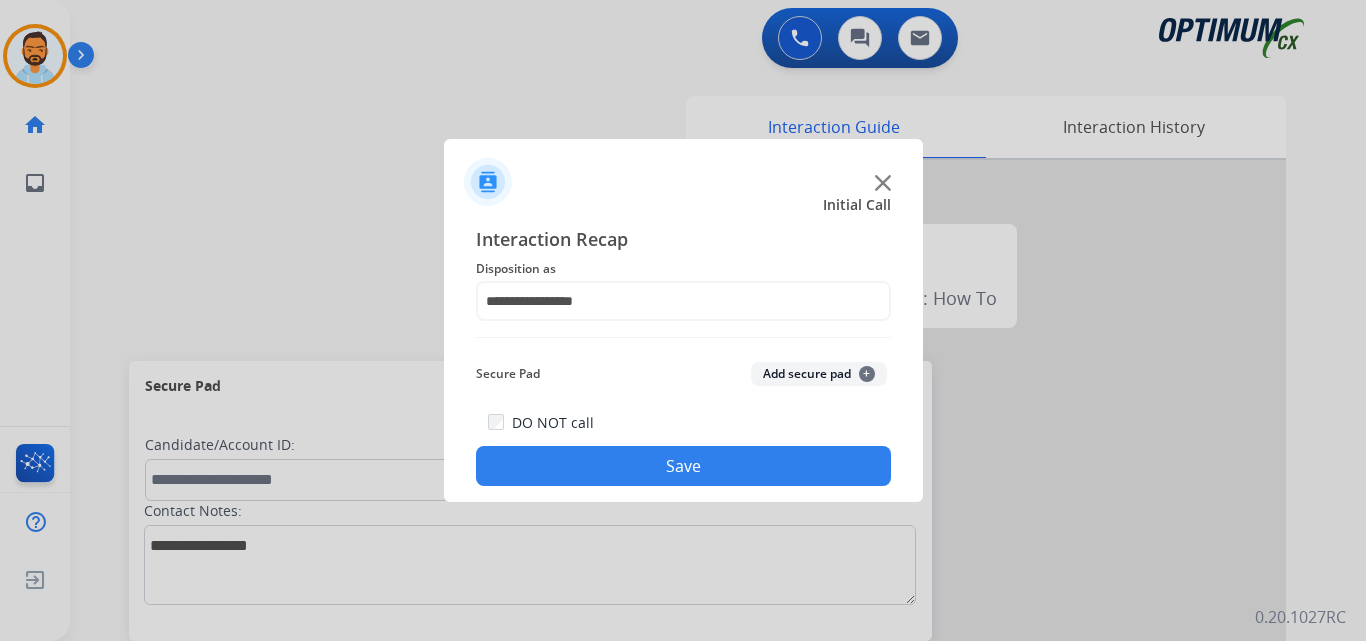 click on "Save" 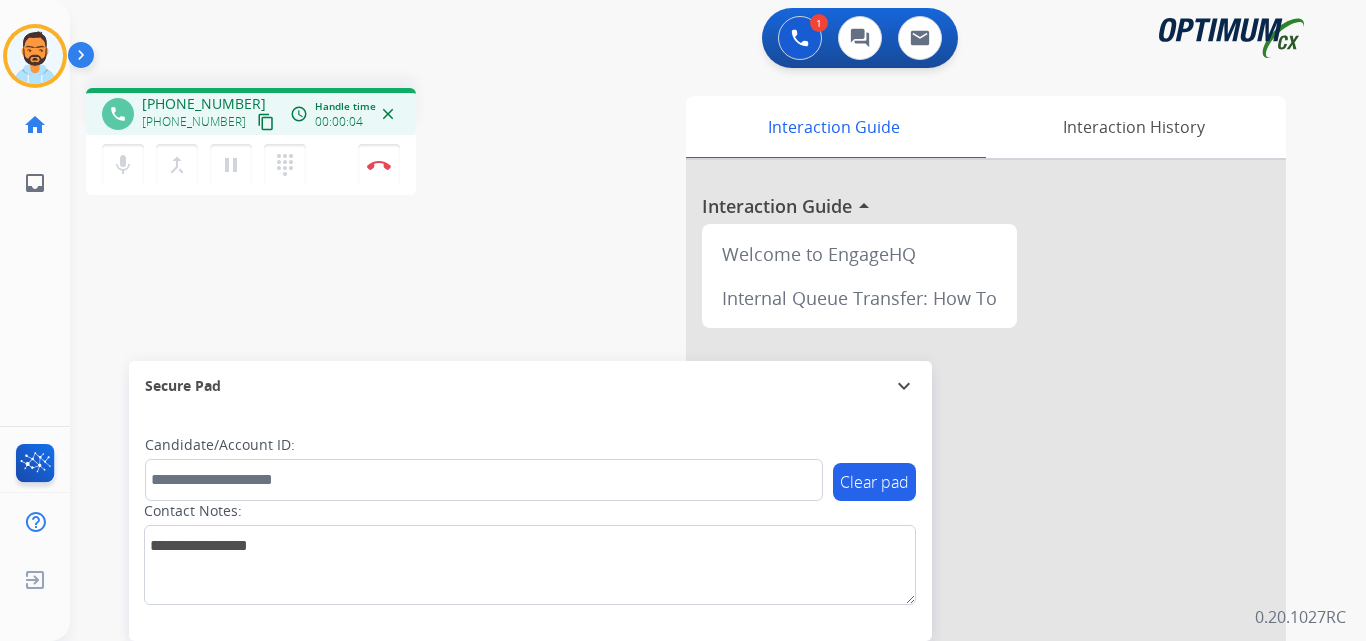 click on "content_copy" at bounding box center (266, 122) 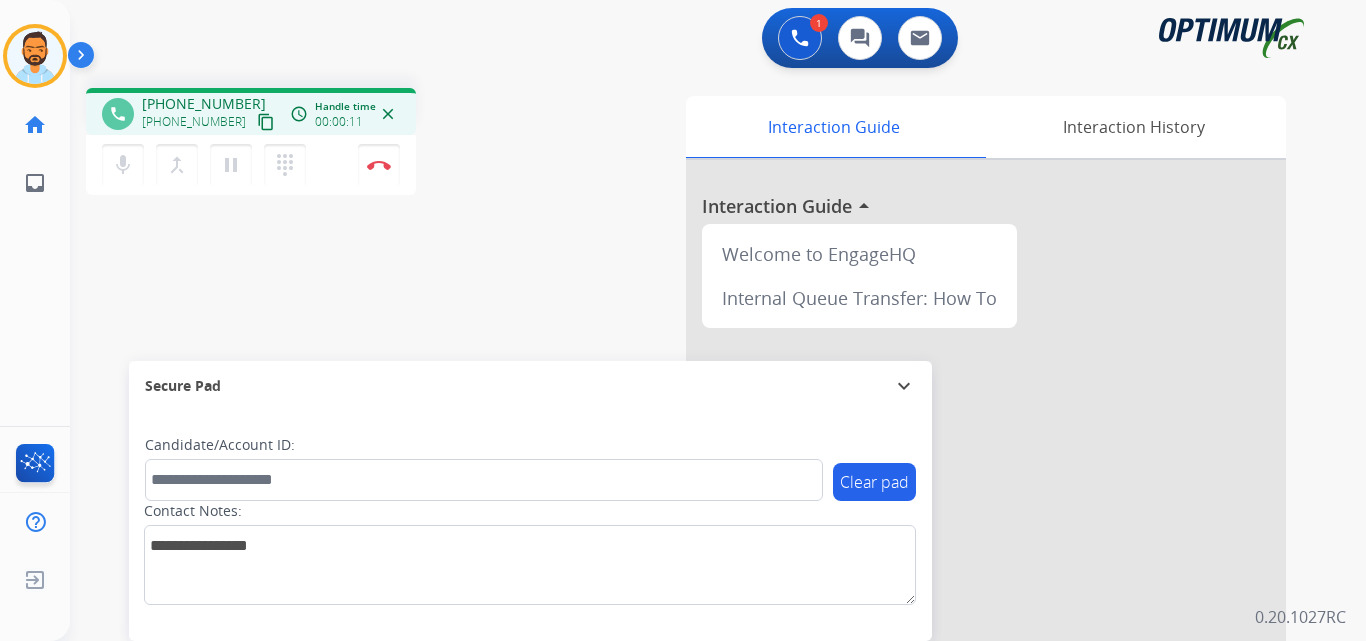 click on "content_copy" at bounding box center [266, 122] 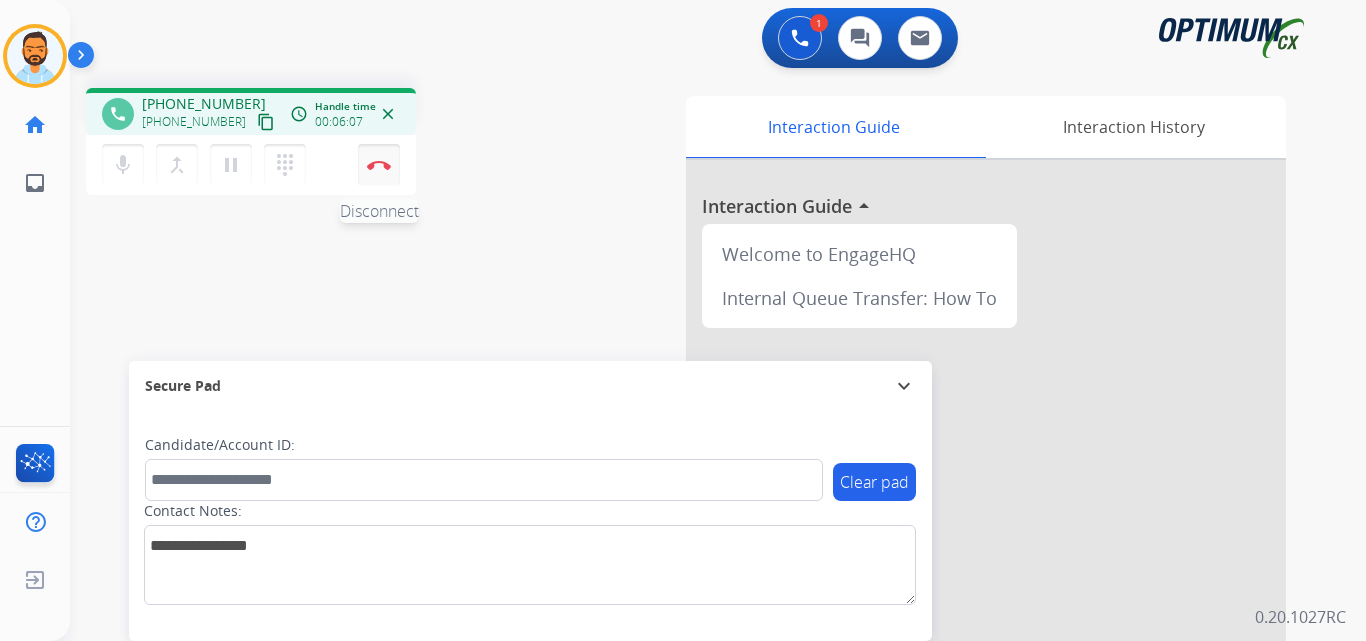 click on "Disconnect" at bounding box center [379, 165] 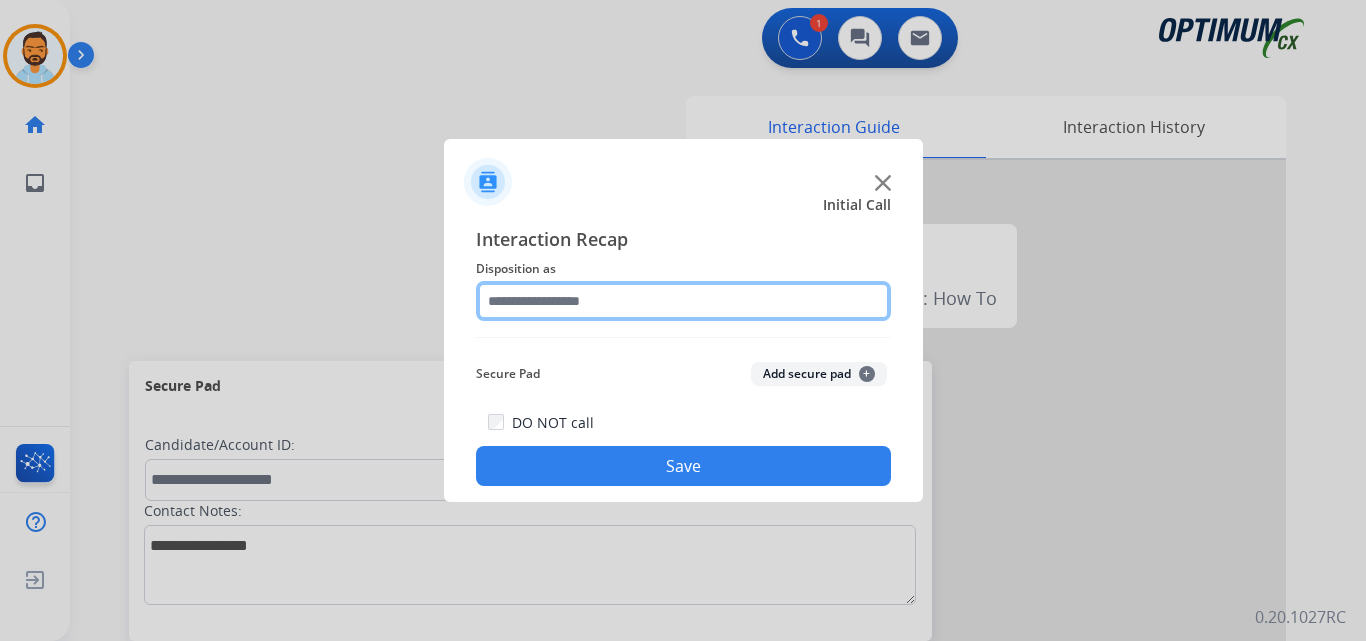 click 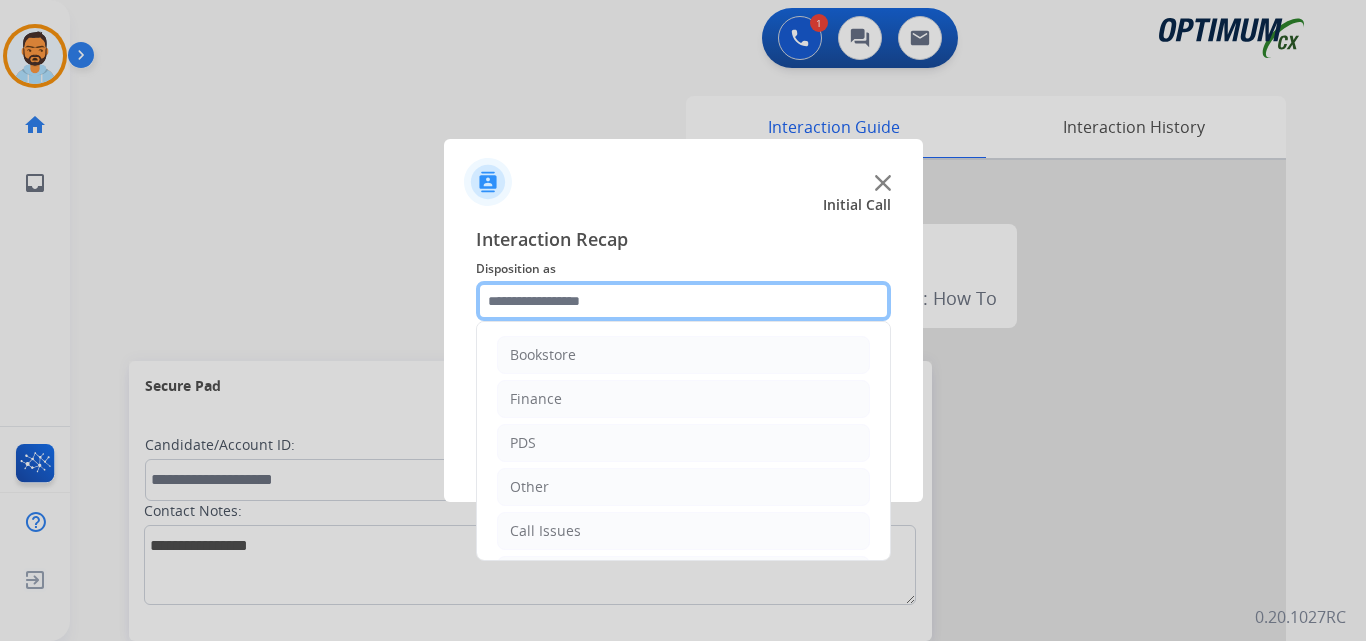 scroll, scrollTop: 136, scrollLeft: 0, axis: vertical 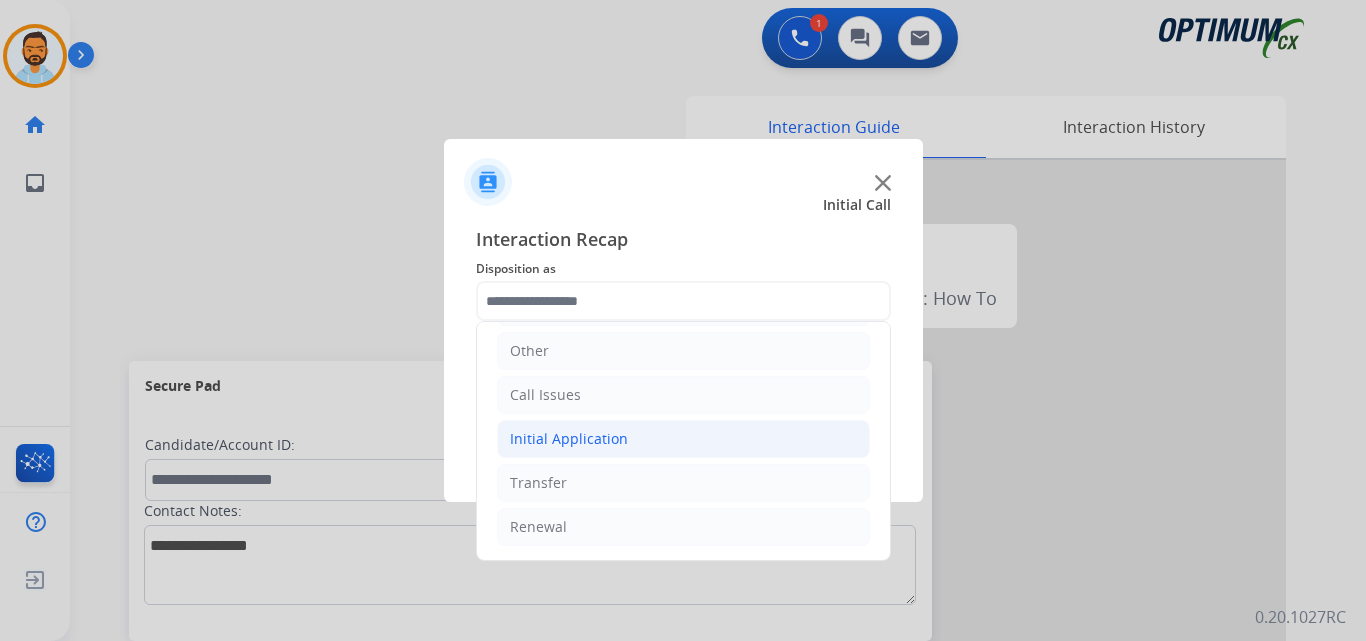 click on "Initial Application" 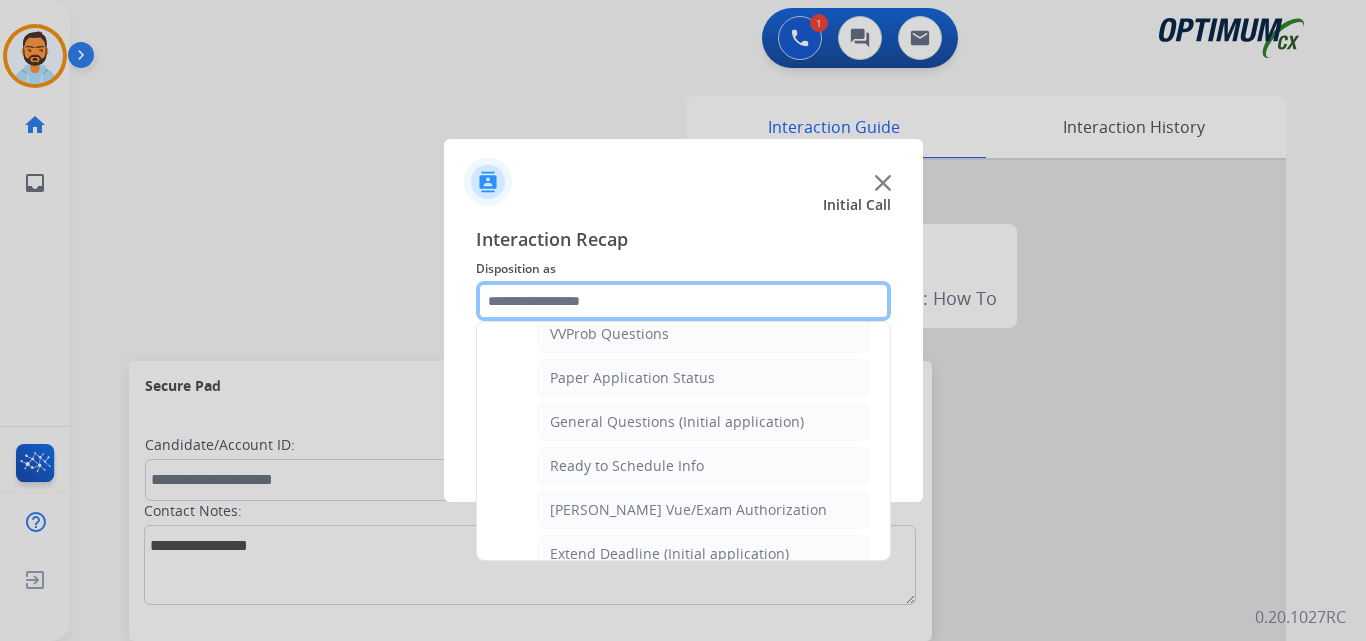 scroll, scrollTop: 1092, scrollLeft: 0, axis: vertical 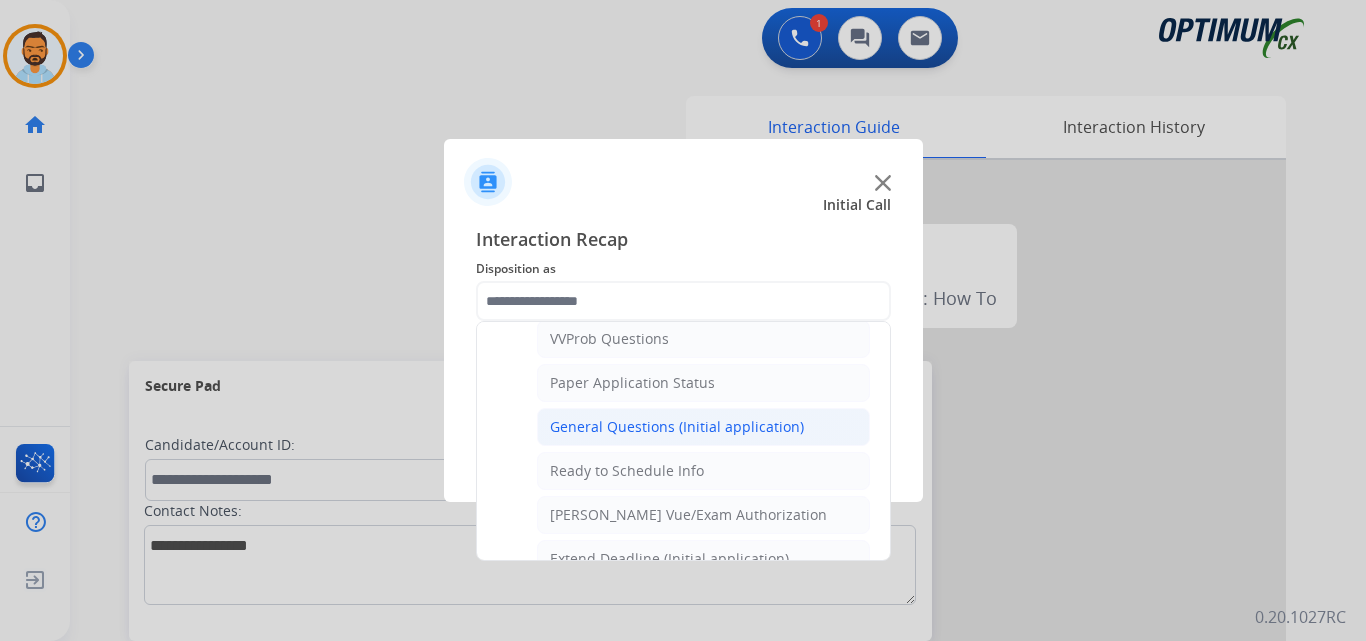 click on "General Questions (Initial application)" 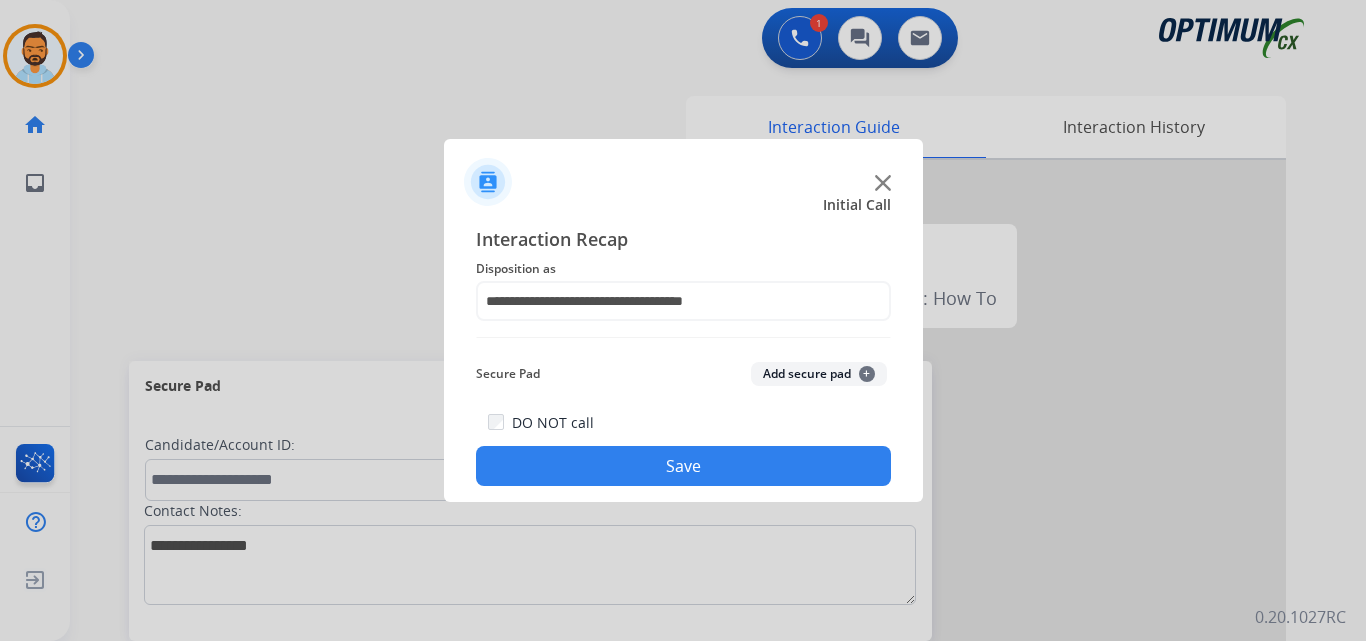 click on "Save" 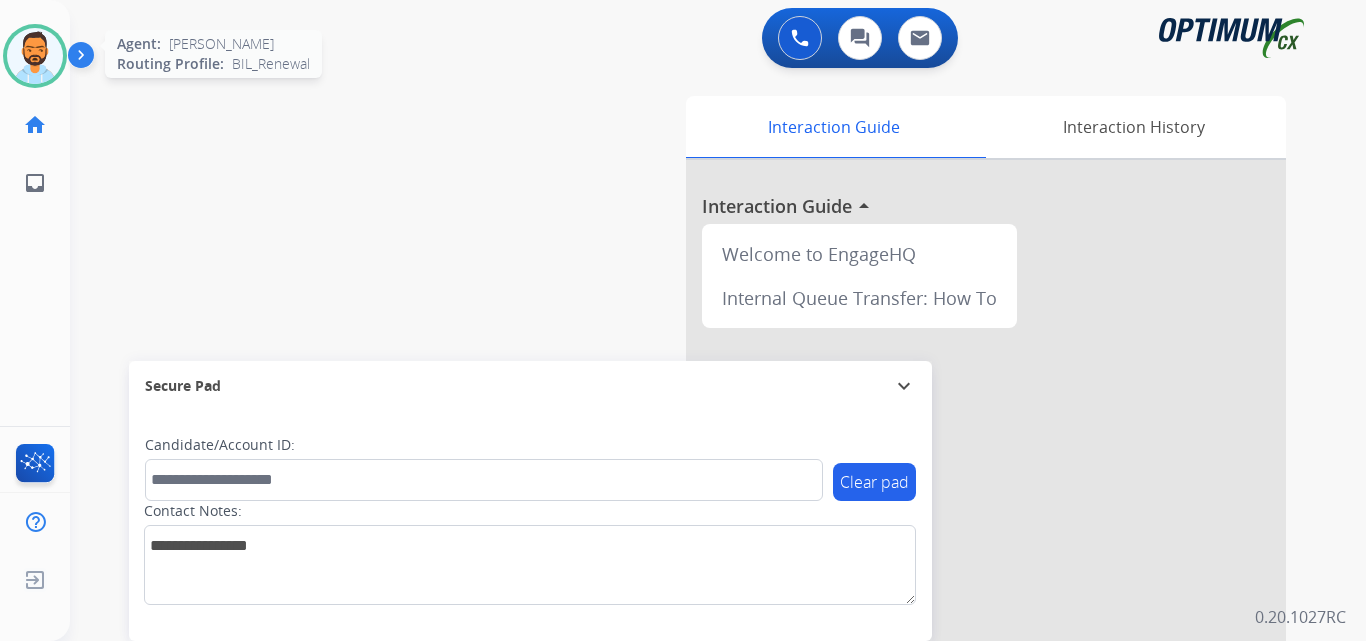 click at bounding box center (35, 56) 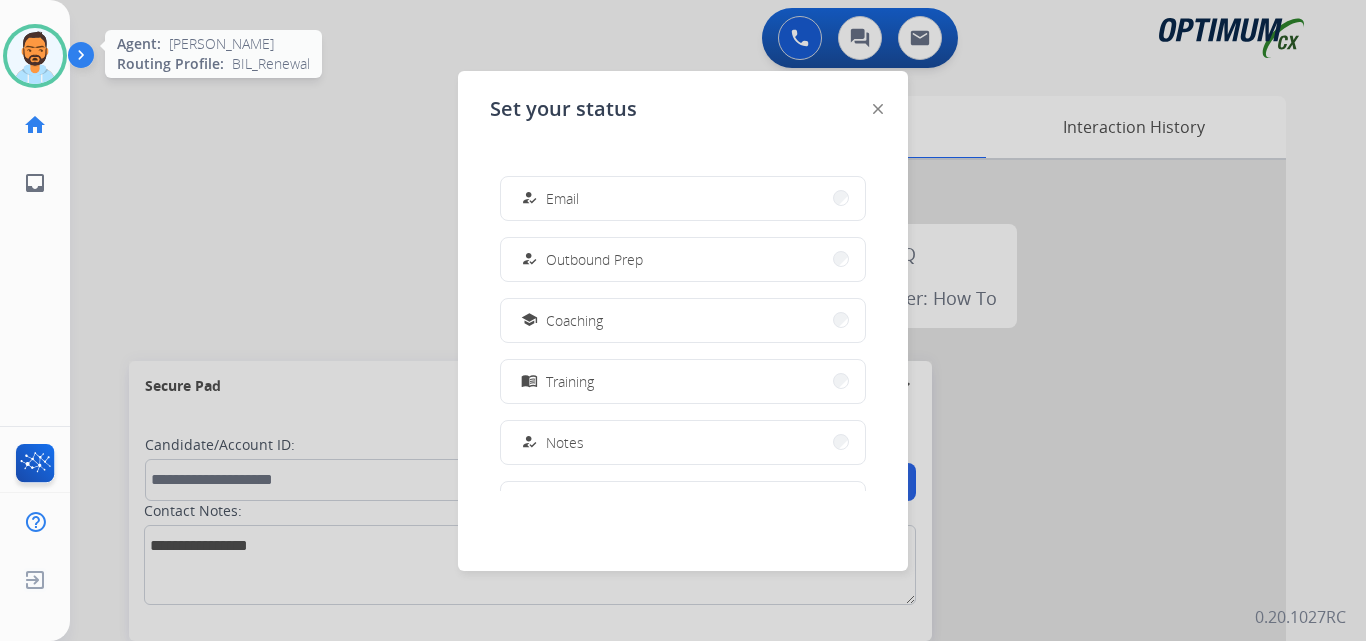 scroll, scrollTop: 499, scrollLeft: 0, axis: vertical 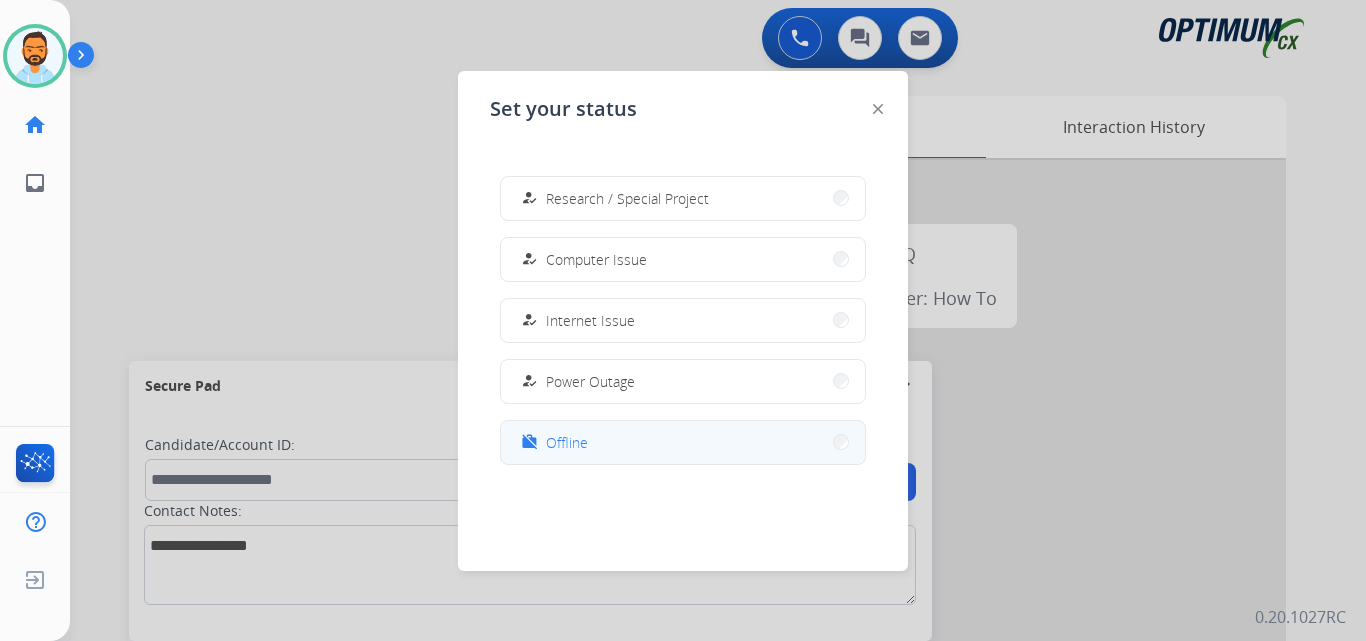 click on "work_off Offline" at bounding box center [683, 442] 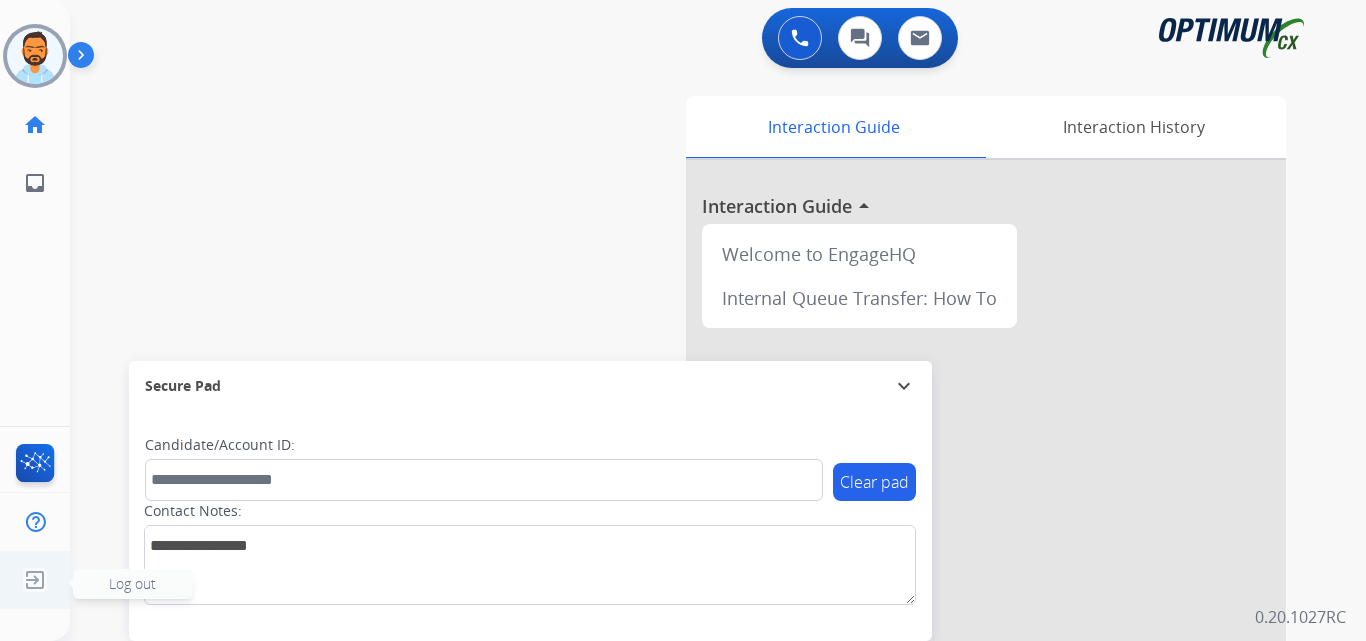 click 